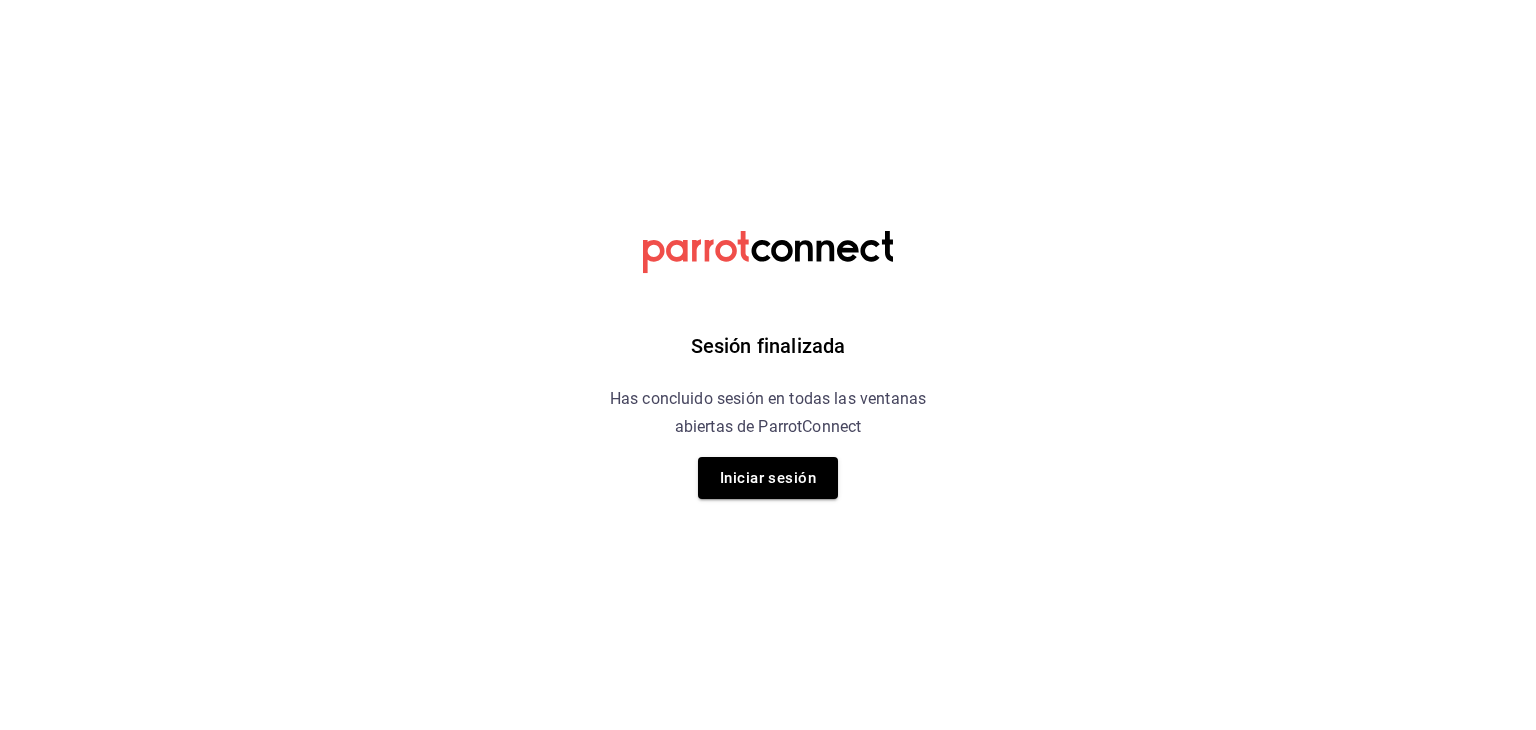 scroll, scrollTop: 0, scrollLeft: 0, axis: both 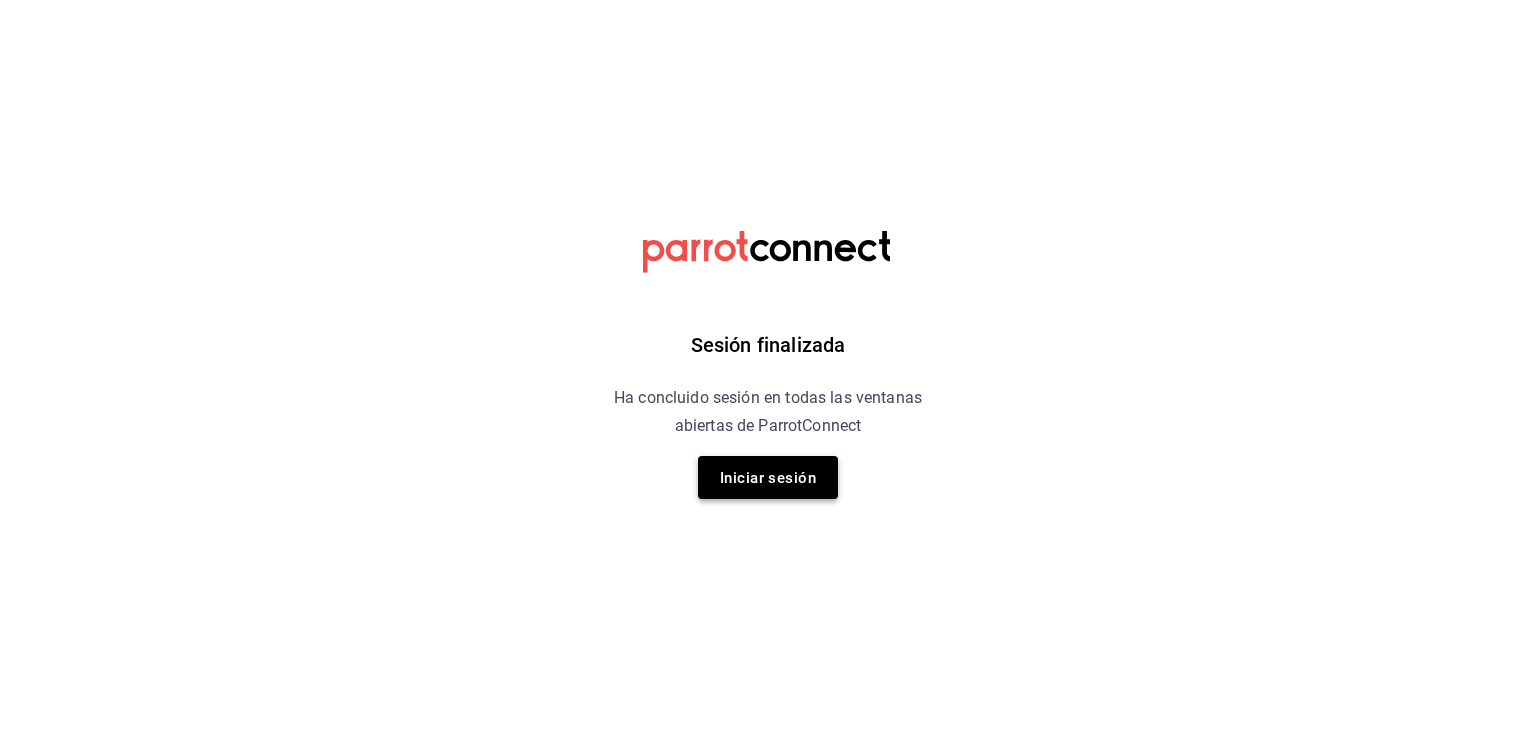 click on "Iniciar sesión" at bounding box center (768, 478) 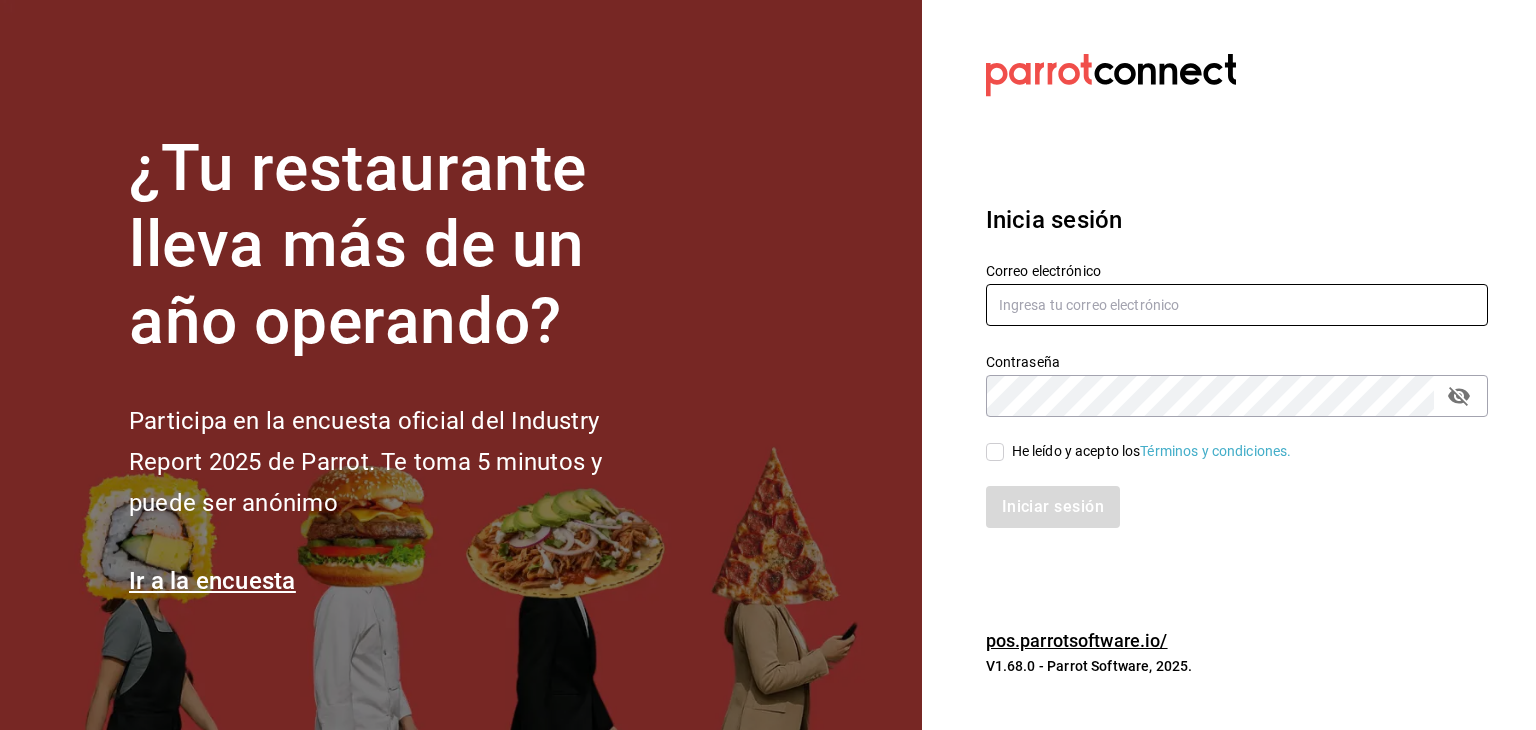 type on "[USERNAME]@example.com" 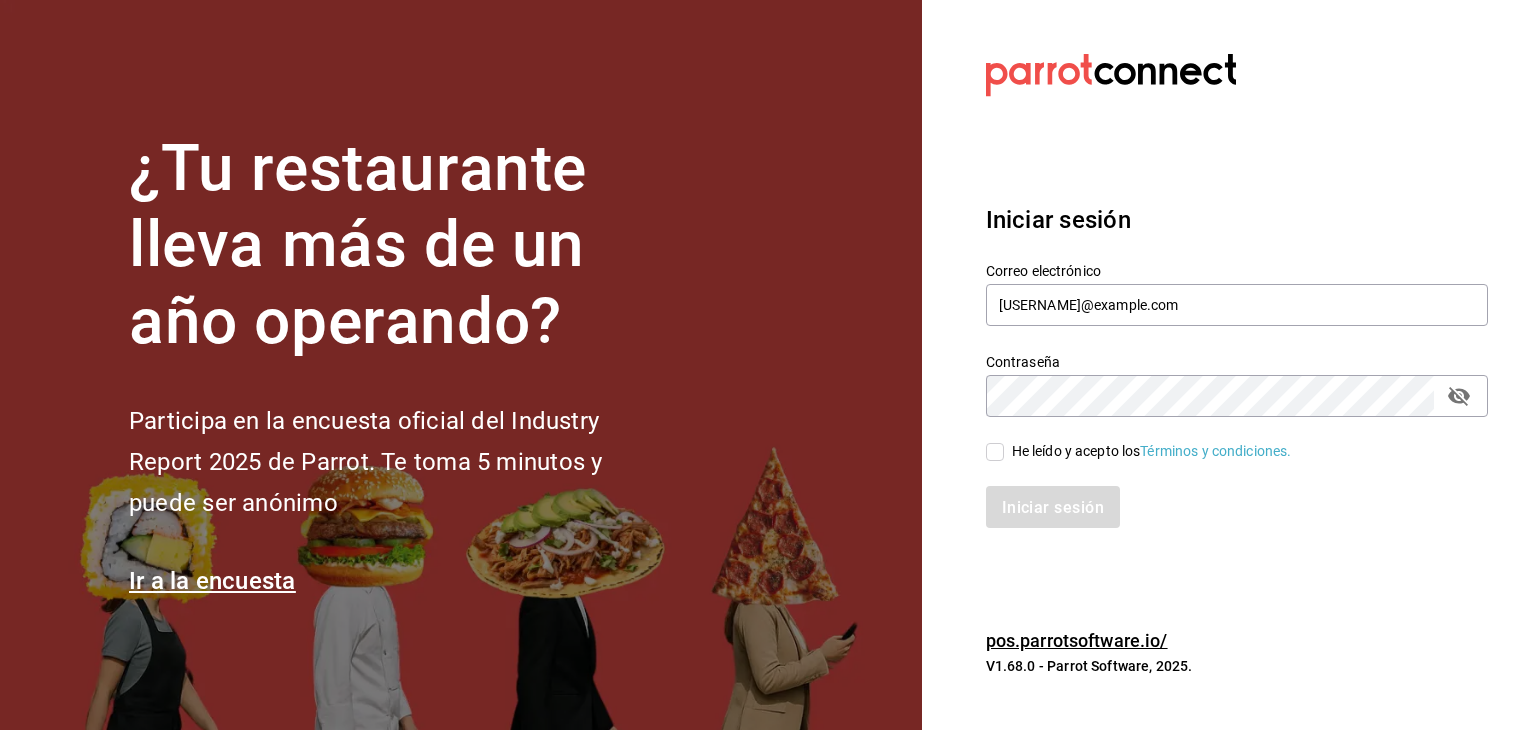 click on "He leído y acepto los  Términos y condiciones." at bounding box center (995, 452) 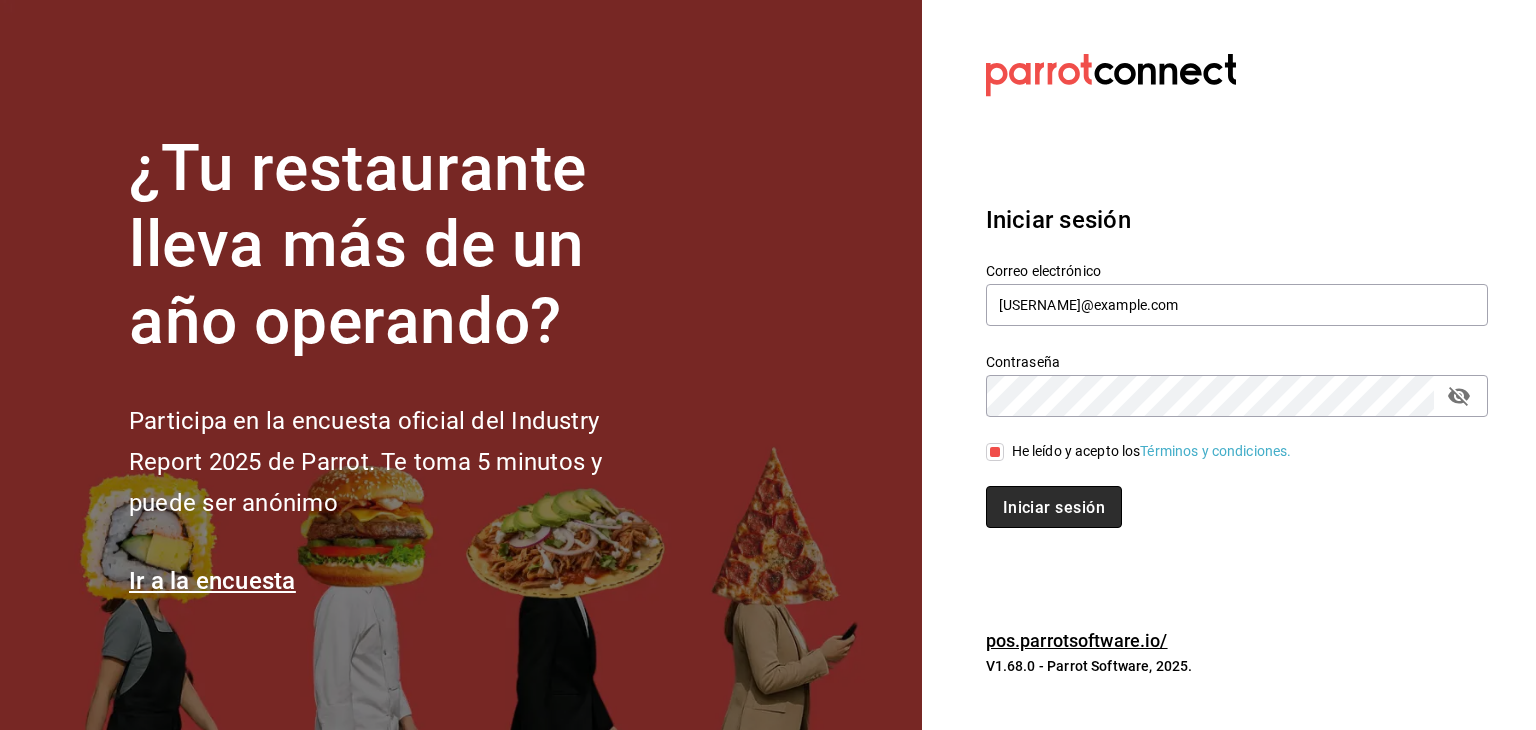 click on "Iniciar sesión" at bounding box center (1054, 507) 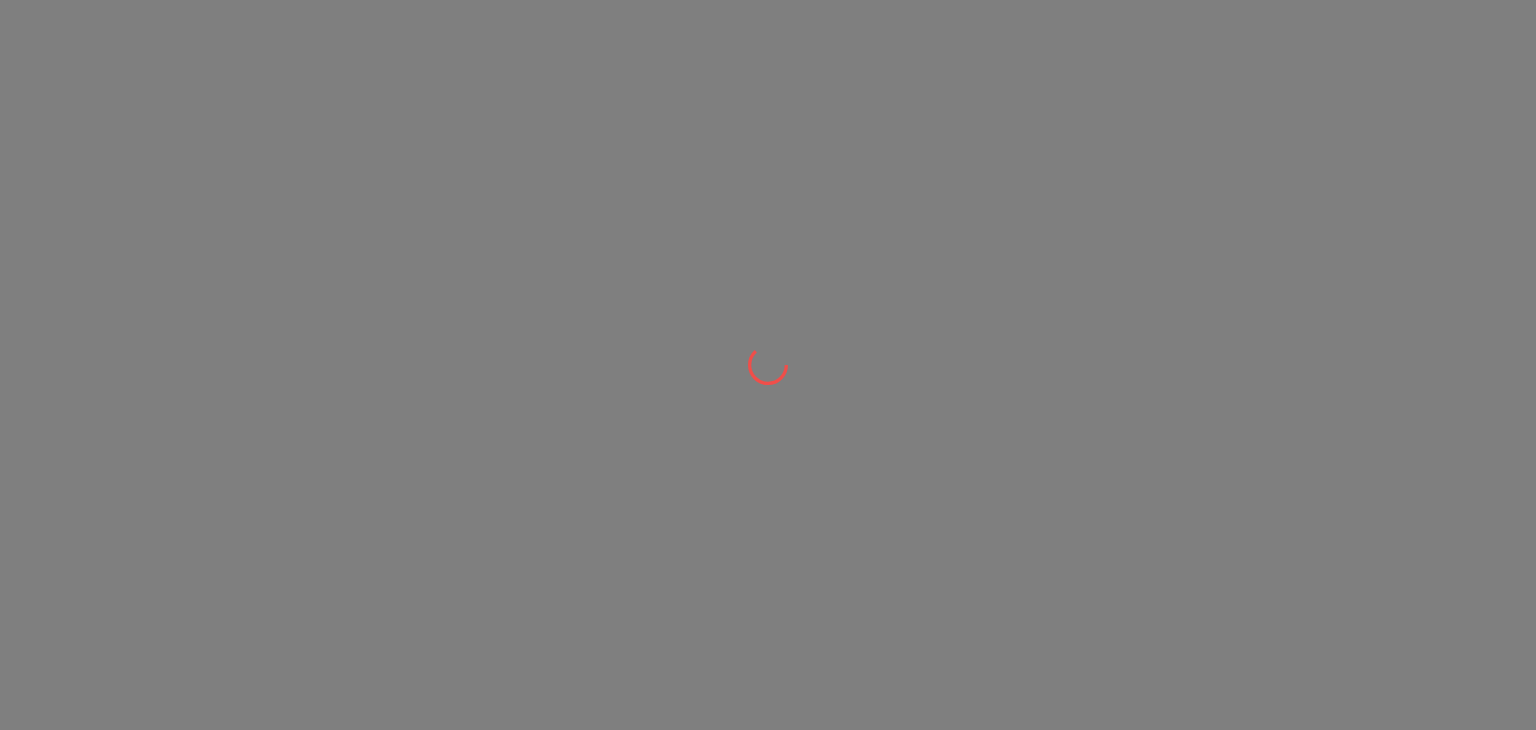 scroll, scrollTop: 0, scrollLeft: 0, axis: both 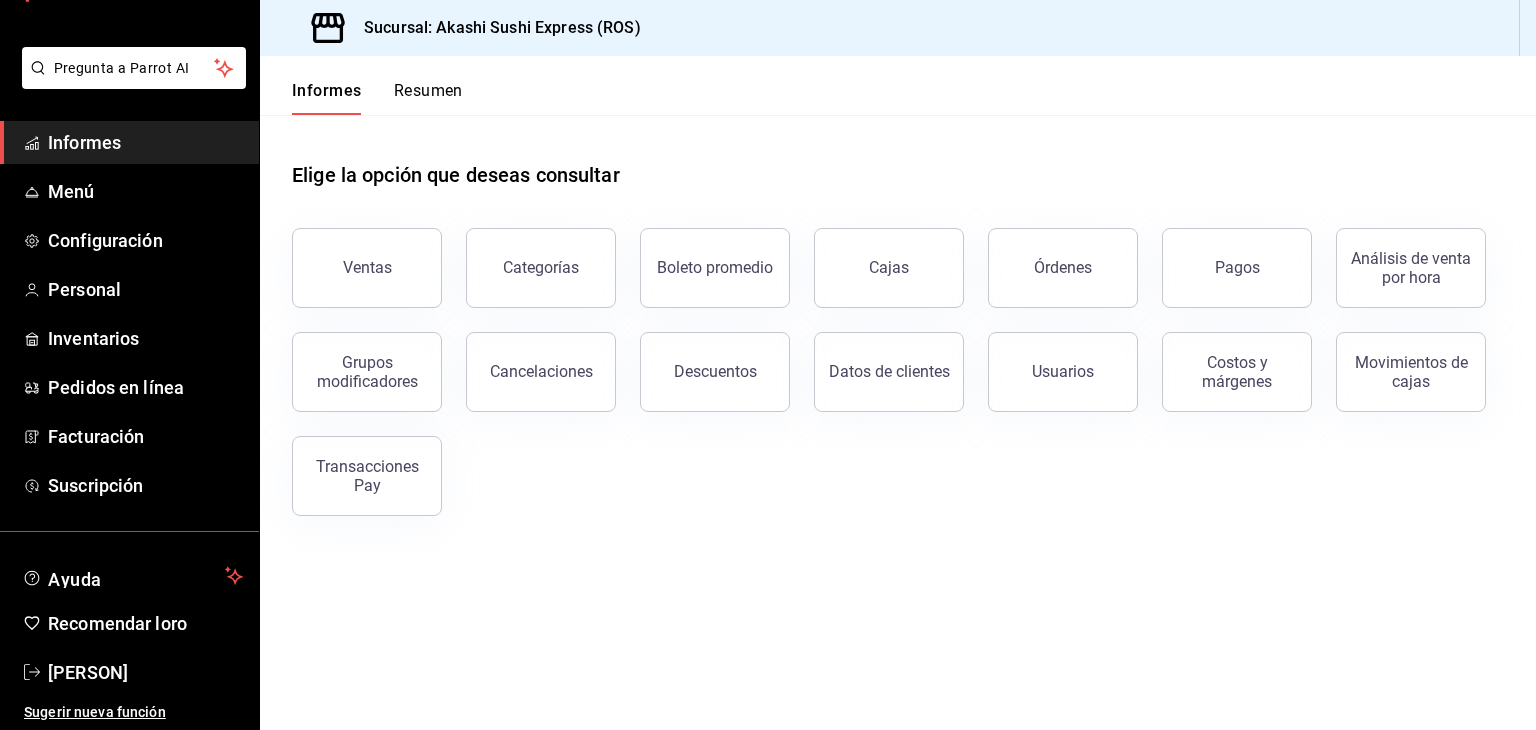 click on "Elige la opción que deseas consultar" at bounding box center [898, 159] 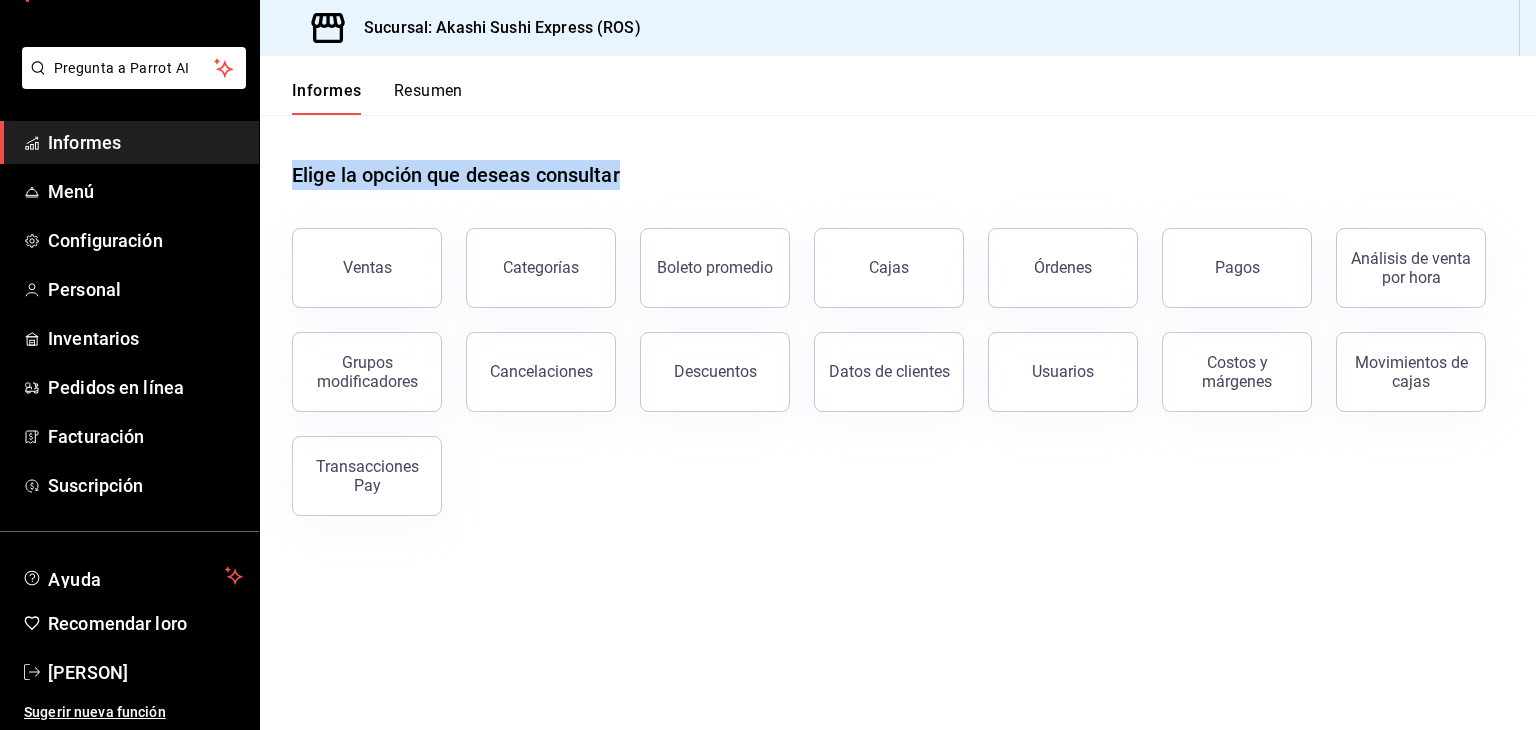 drag, startPoint x: 628, startPoint y: 189, endPoint x: 352, endPoint y: 134, distance: 281.42673 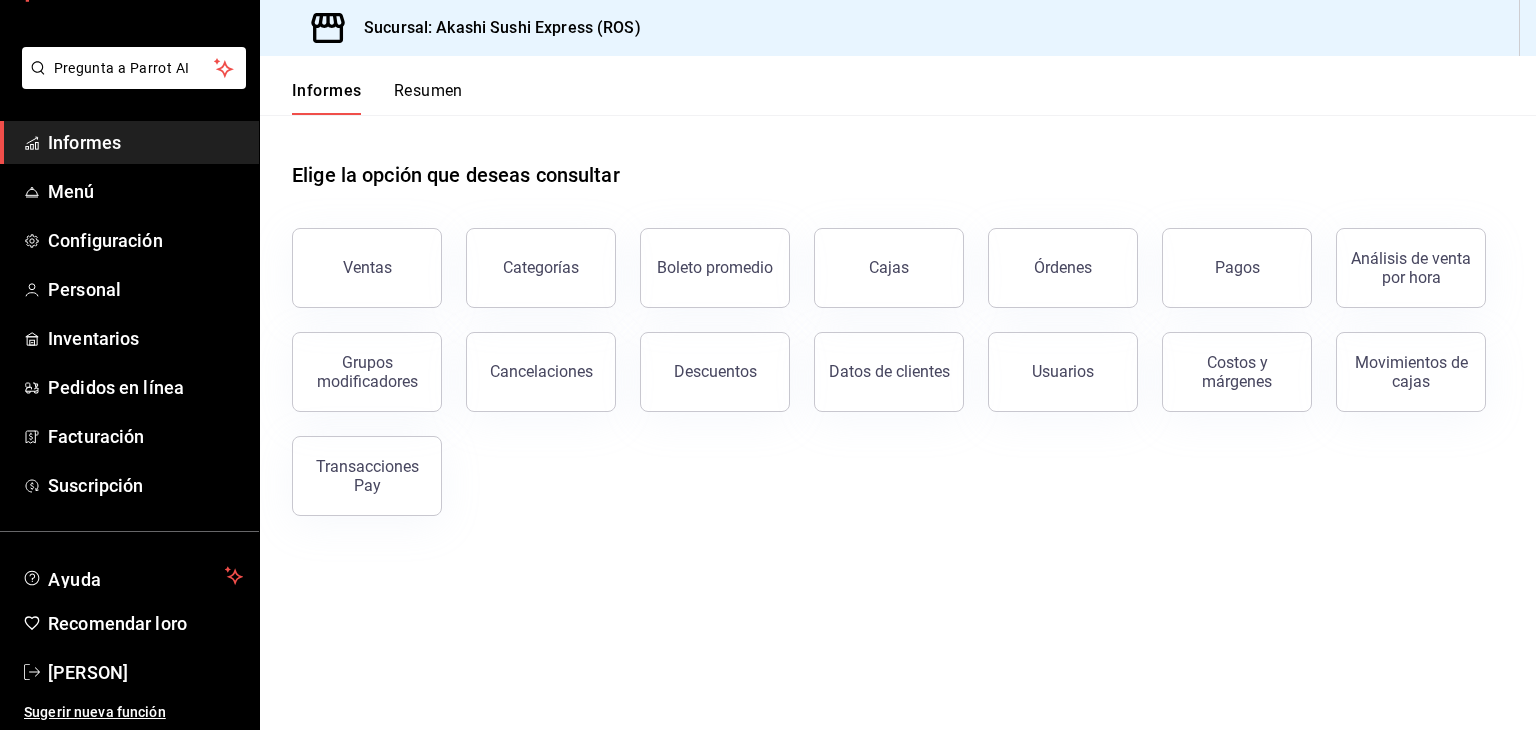click on "Elige la opción que deseas consultar" at bounding box center [898, 159] 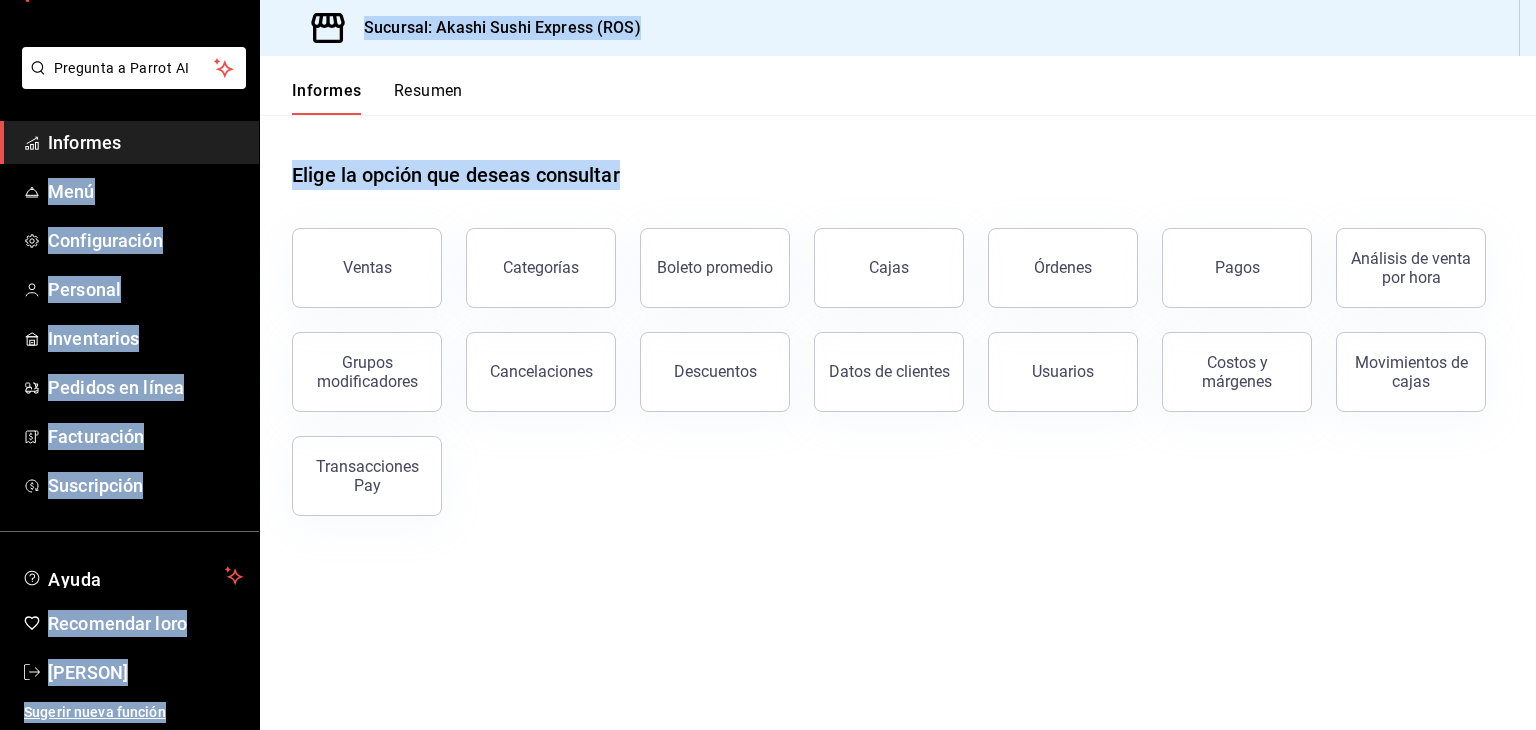 drag, startPoint x: 646, startPoint y: 177, endPoint x: 136, endPoint y: 154, distance: 510.51837 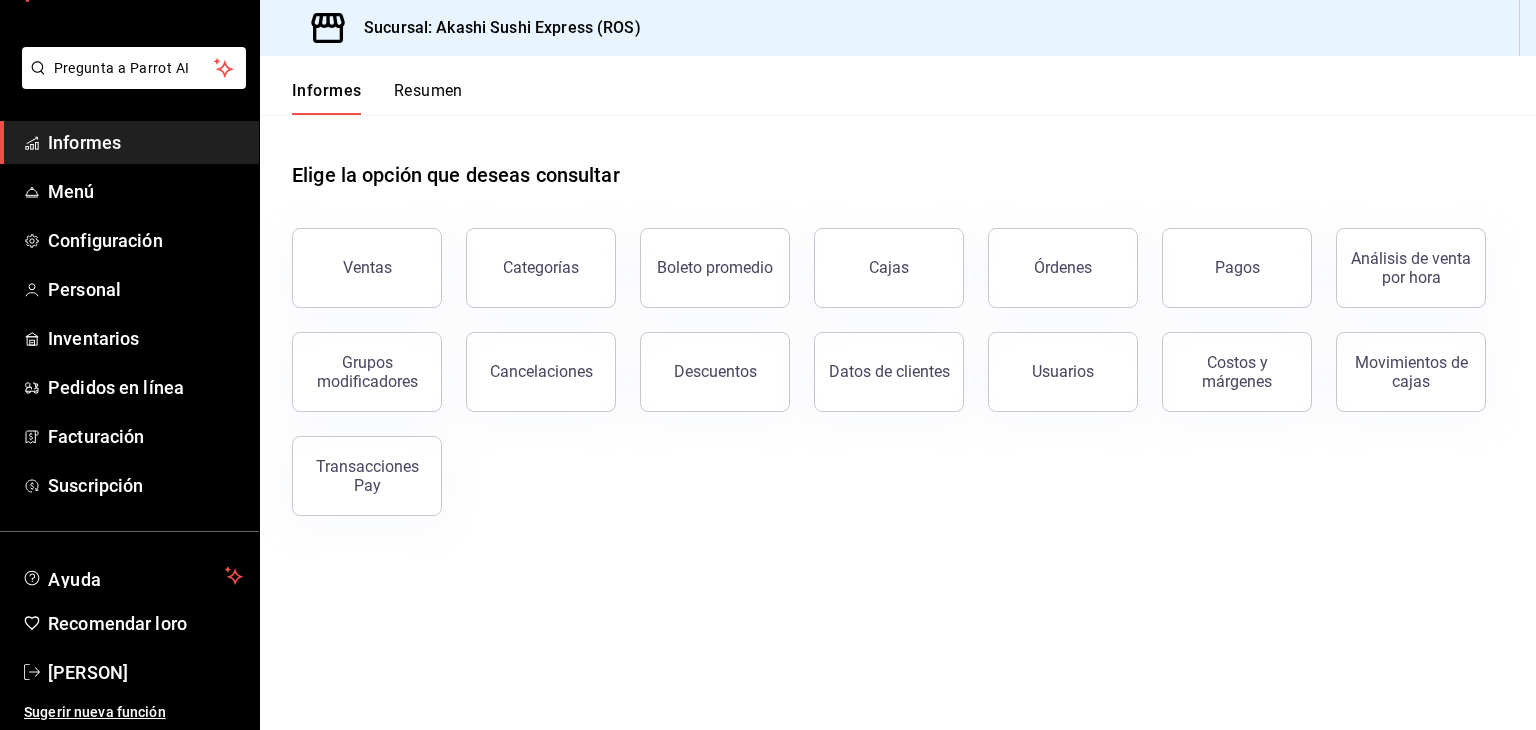 click on "Elige la opción que deseas consultar" at bounding box center [898, 159] 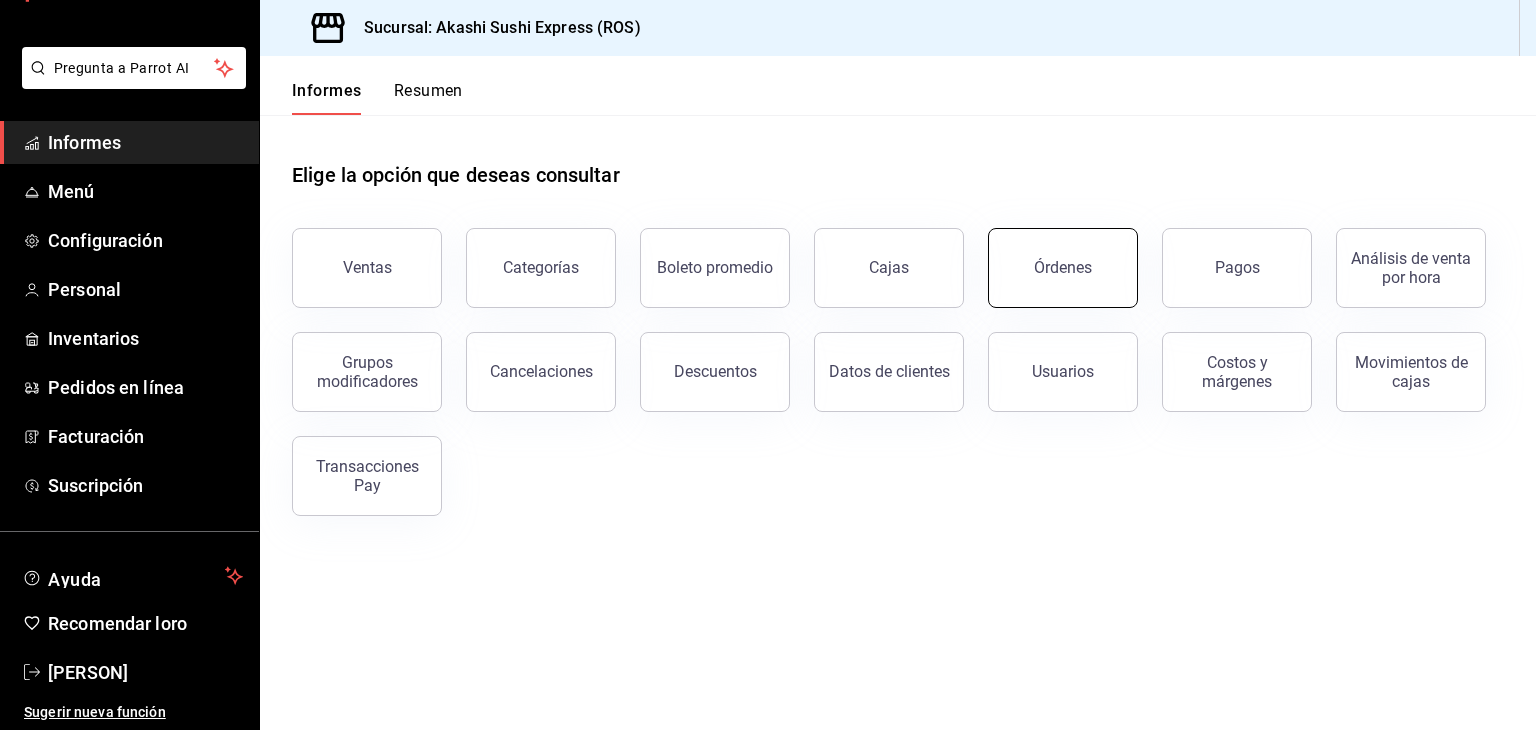 click on "Órdenes" at bounding box center [1063, 268] 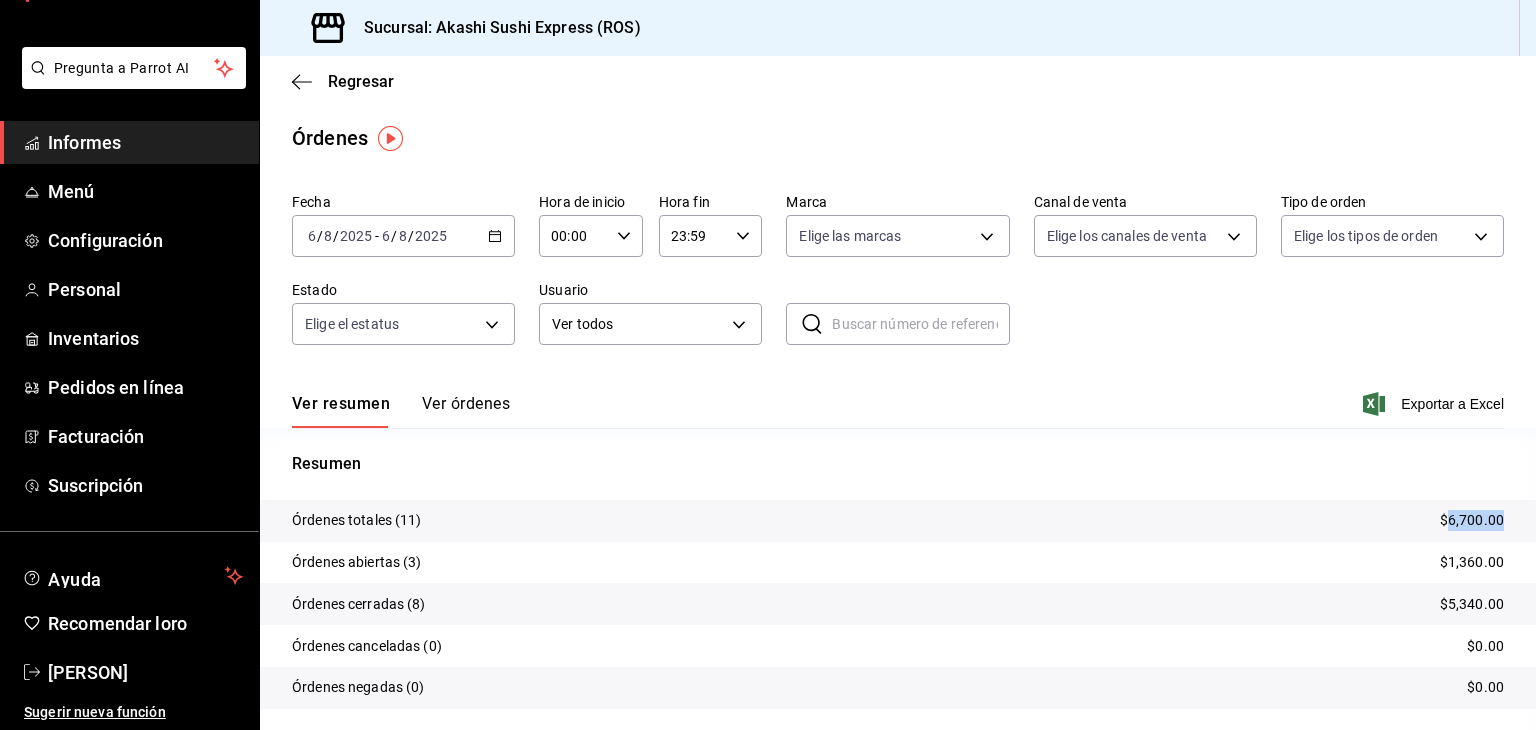 drag, startPoint x: 1434, startPoint y: 515, endPoint x: 1490, endPoint y: 524, distance: 56.718605 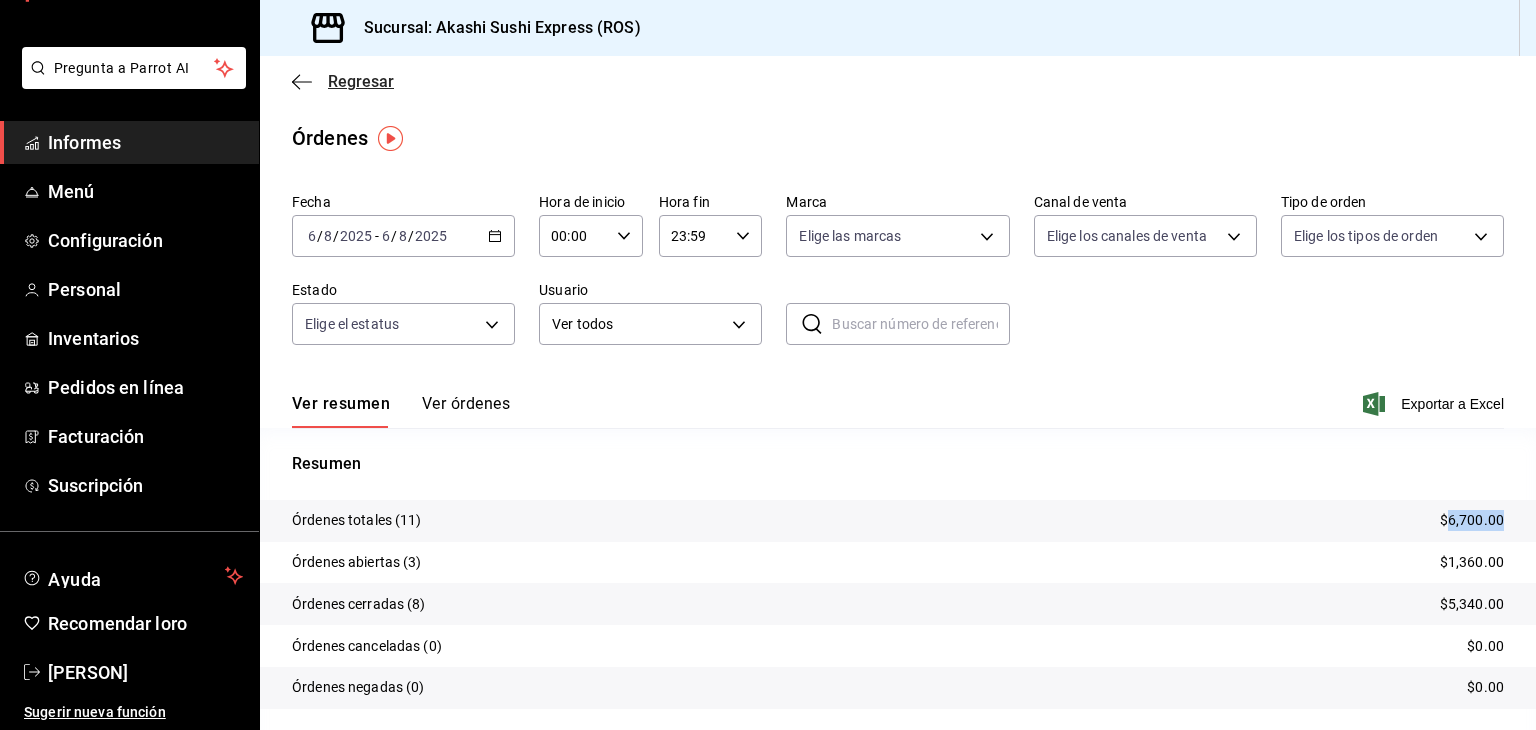click on "Regresar" at bounding box center [361, 81] 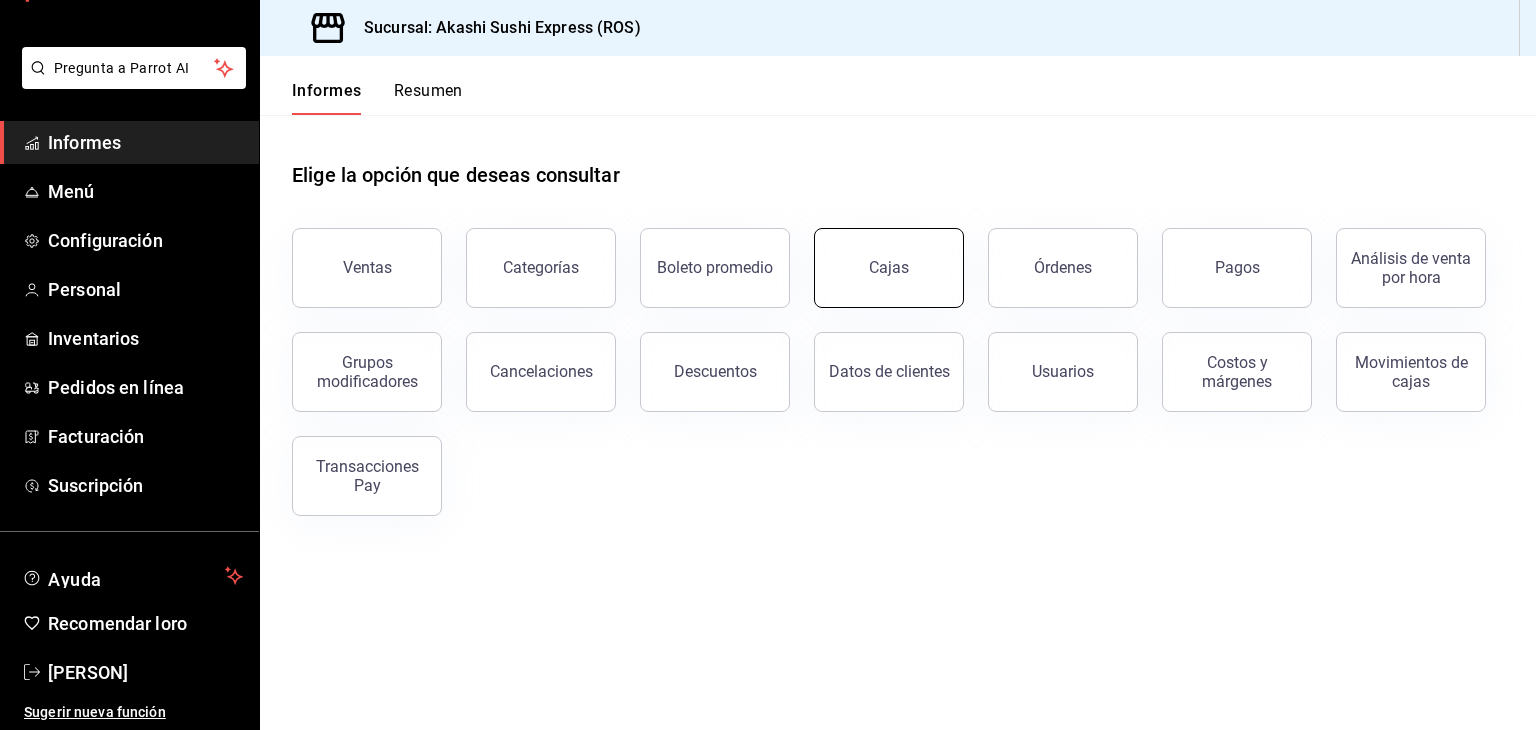 click on "Cajas" at bounding box center (889, 268) 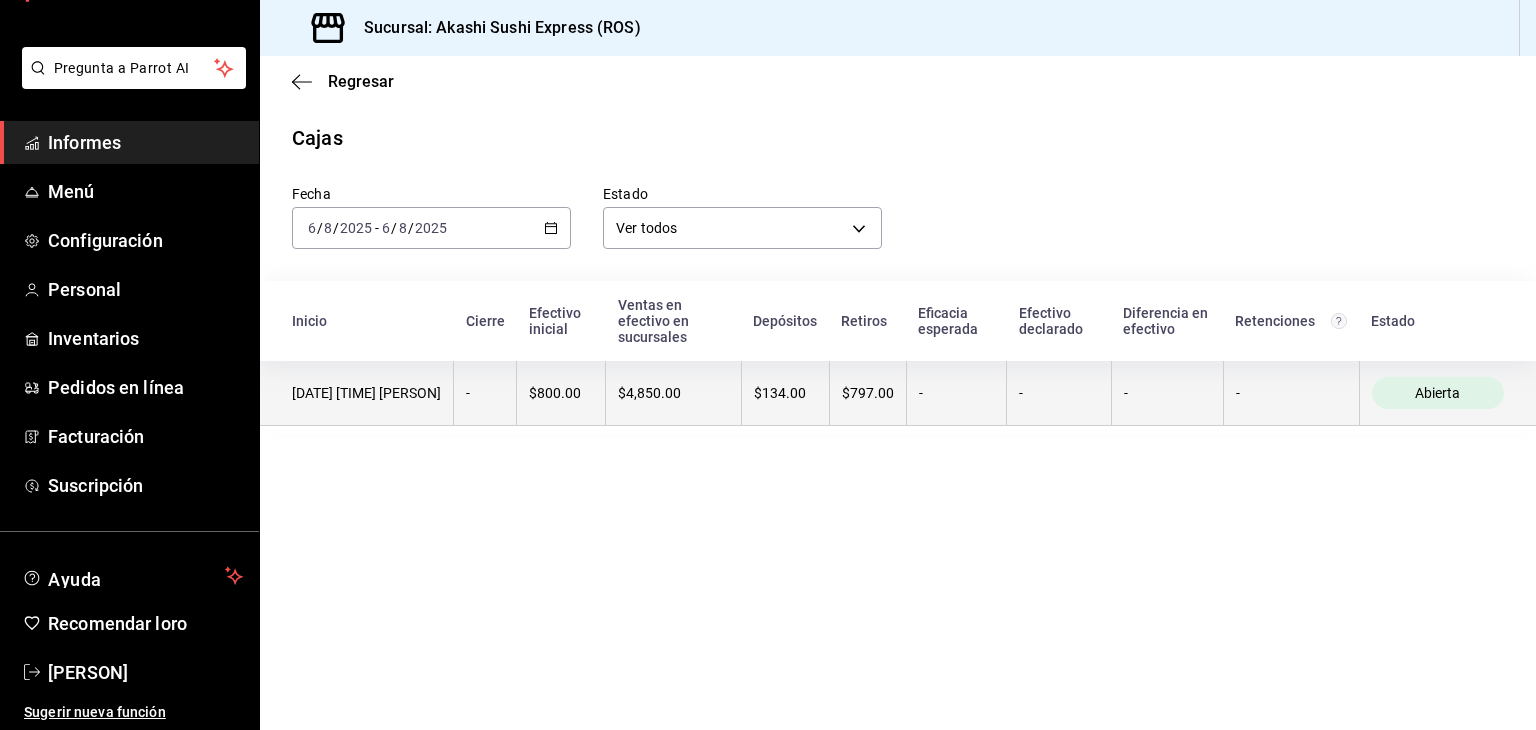 click on "$4,850.00" at bounding box center [674, 393] 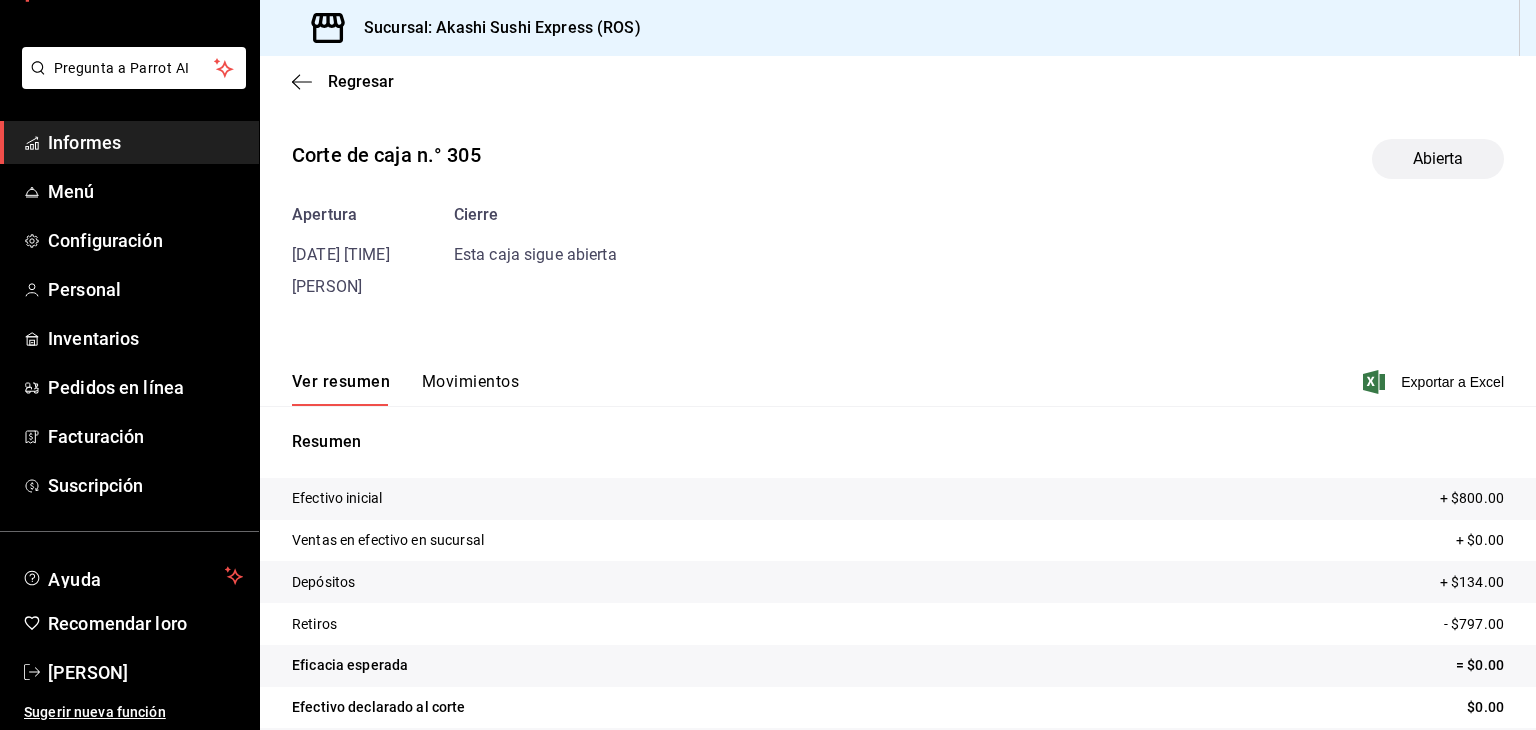 click on "Regresar" at bounding box center (898, 81) 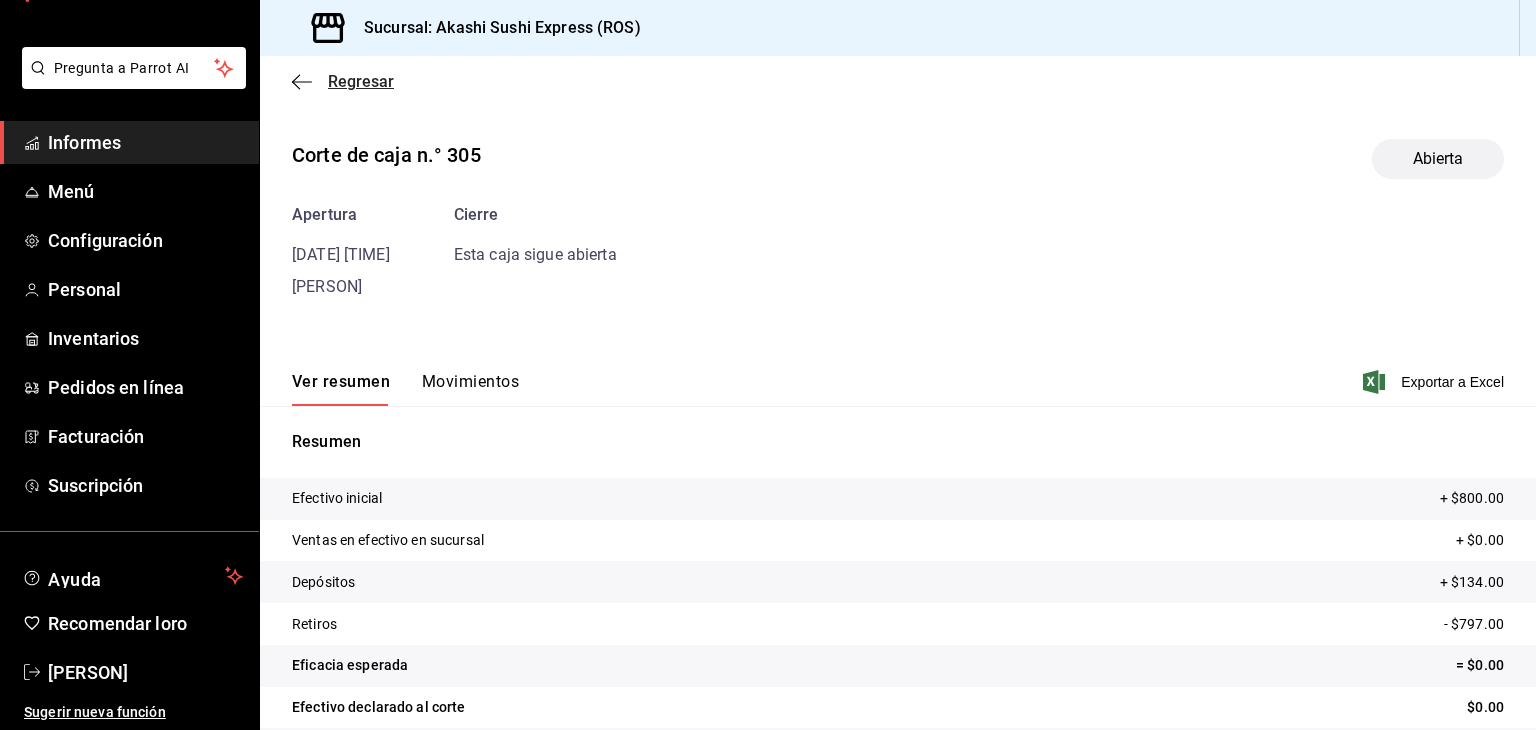 click on "Regresar" at bounding box center [361, 81] 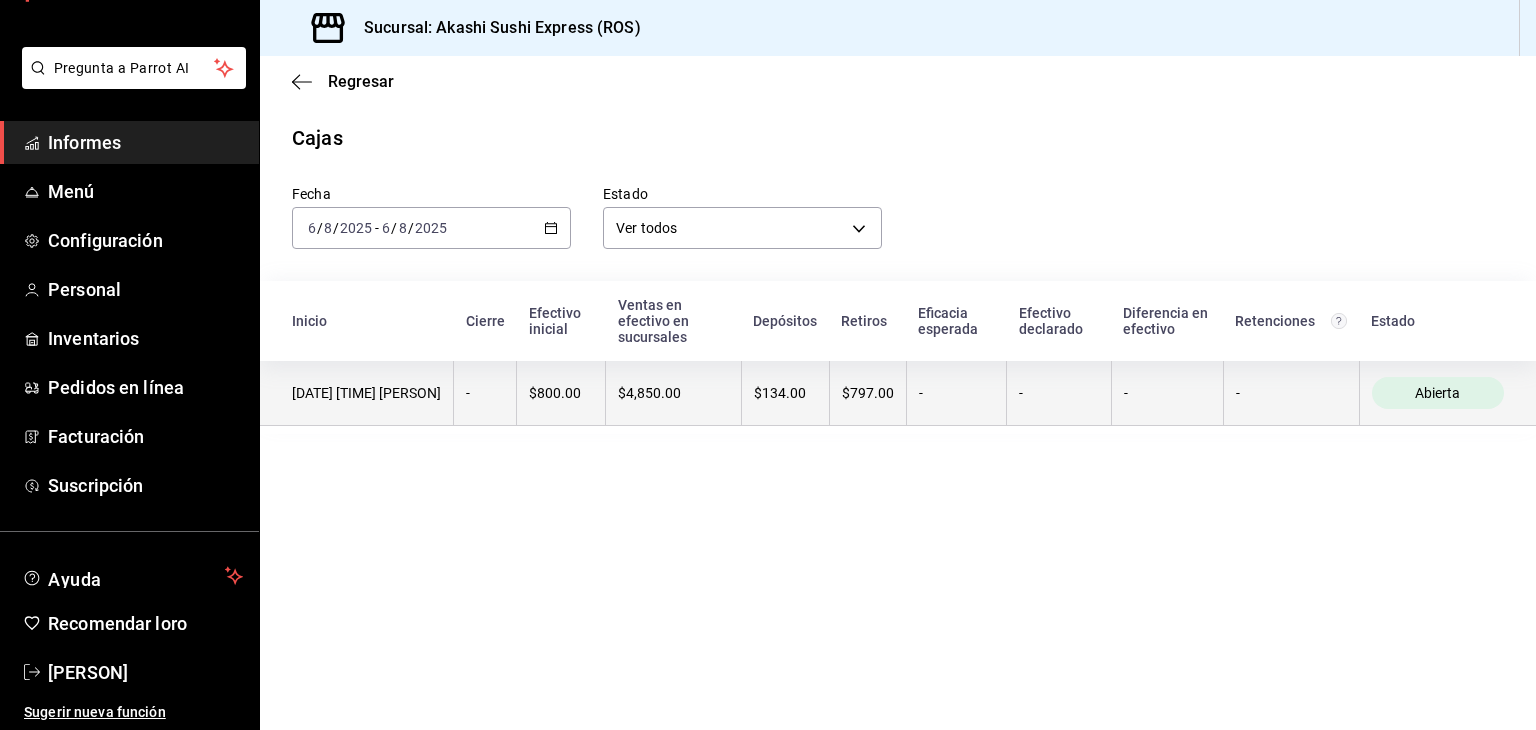 click on "[DATE] [TIME] [PERSON]" at bounding box center (357, 393) 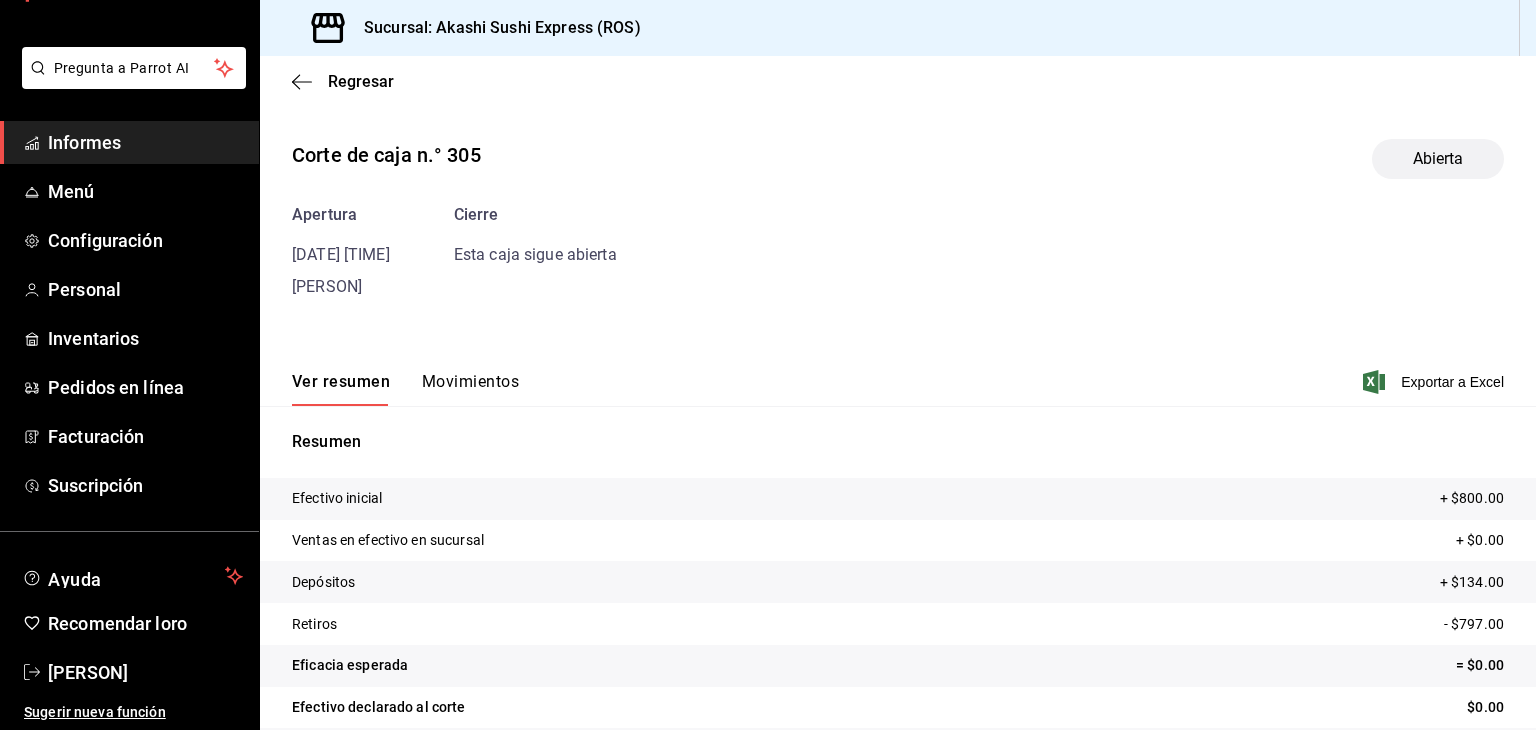 click on "Corte de caja n.° 305 Abierta Apertura [DATE] [TIME] [PERSON] Cierre Esta caja sigue abierta Ver resumen Movimientos Exportar a Excel Resumen Efectivo inicial + $800.00 Ventas en efectivo en sucursal + $0.00 Depósitos + $134.00 Retiros - $797.00 Eficacia esperada = $0.00 Efectivo declarado al corte $0.00 Diferencia $0.00" at bounding box center (898, 458) 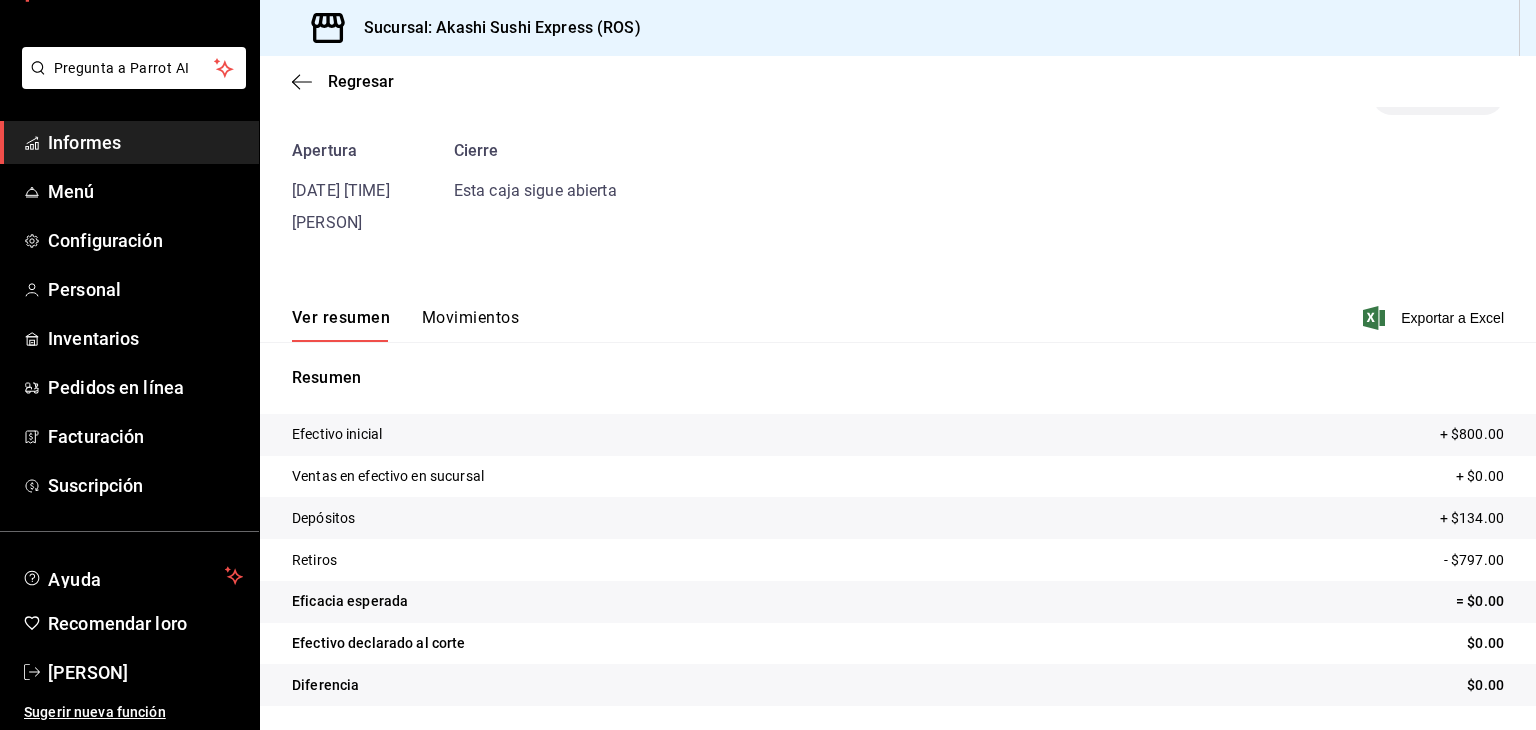 click on "Movimientos" at bounding box center (470, 317) 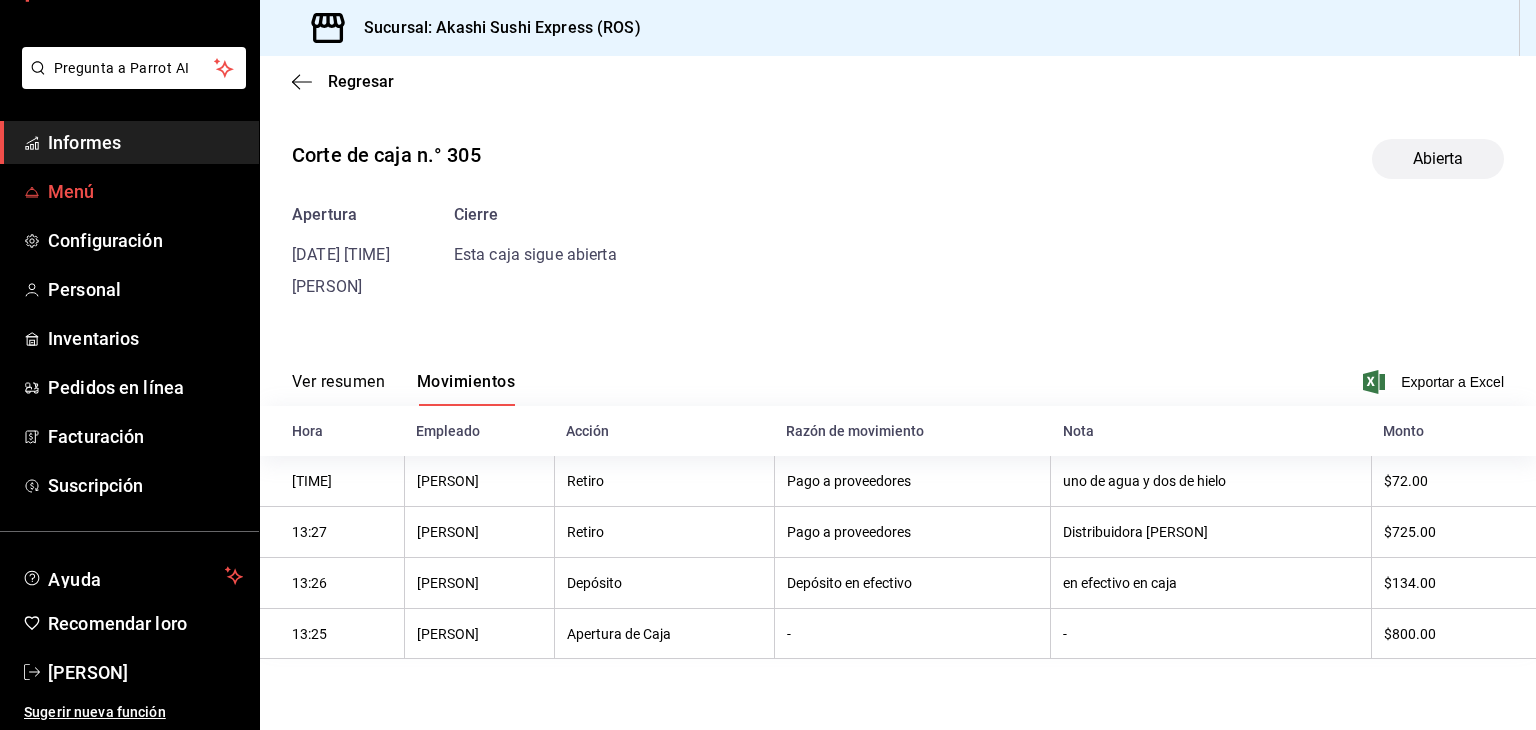 click on "Menú" at bounding box center (71, 191) 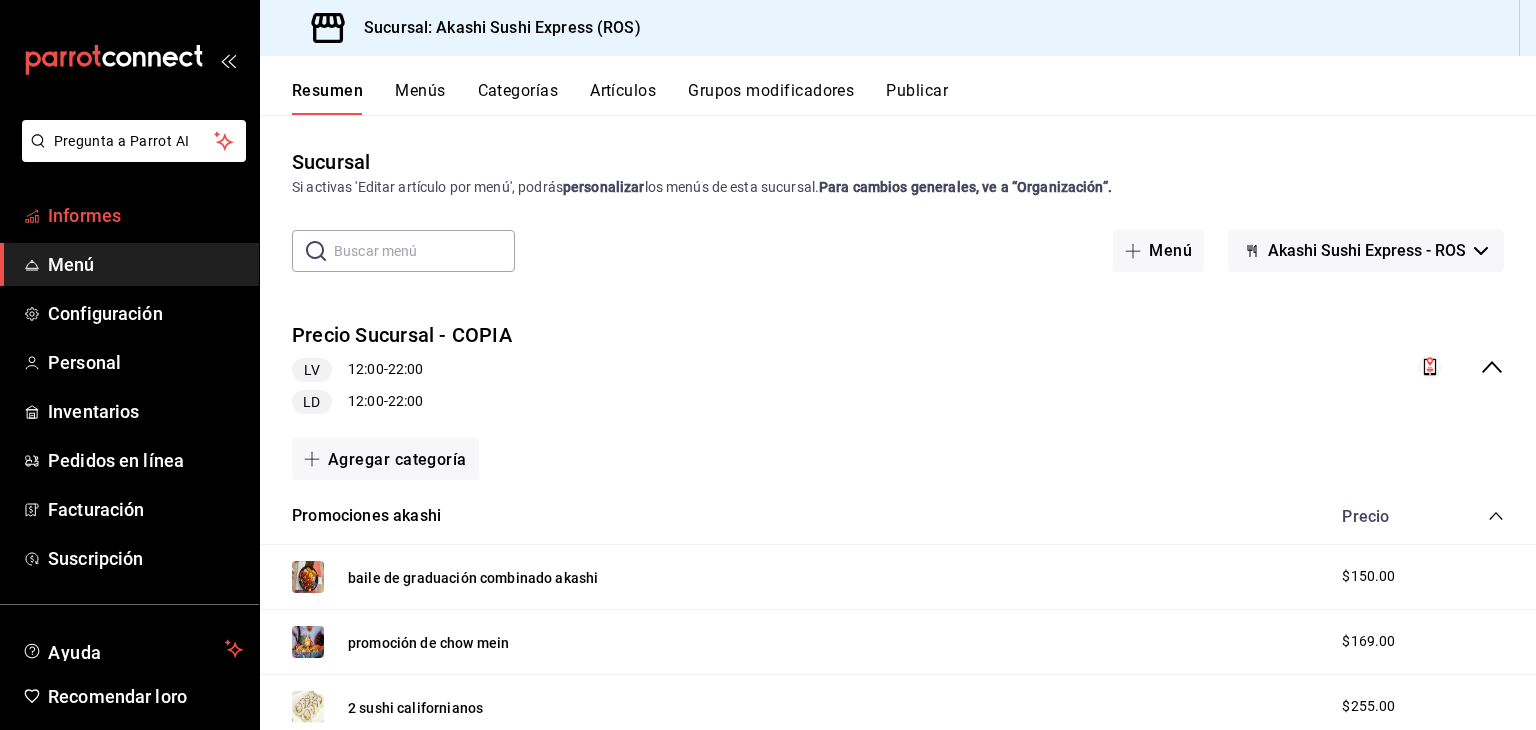 click on "Informes" at bounding box center (84, 215) 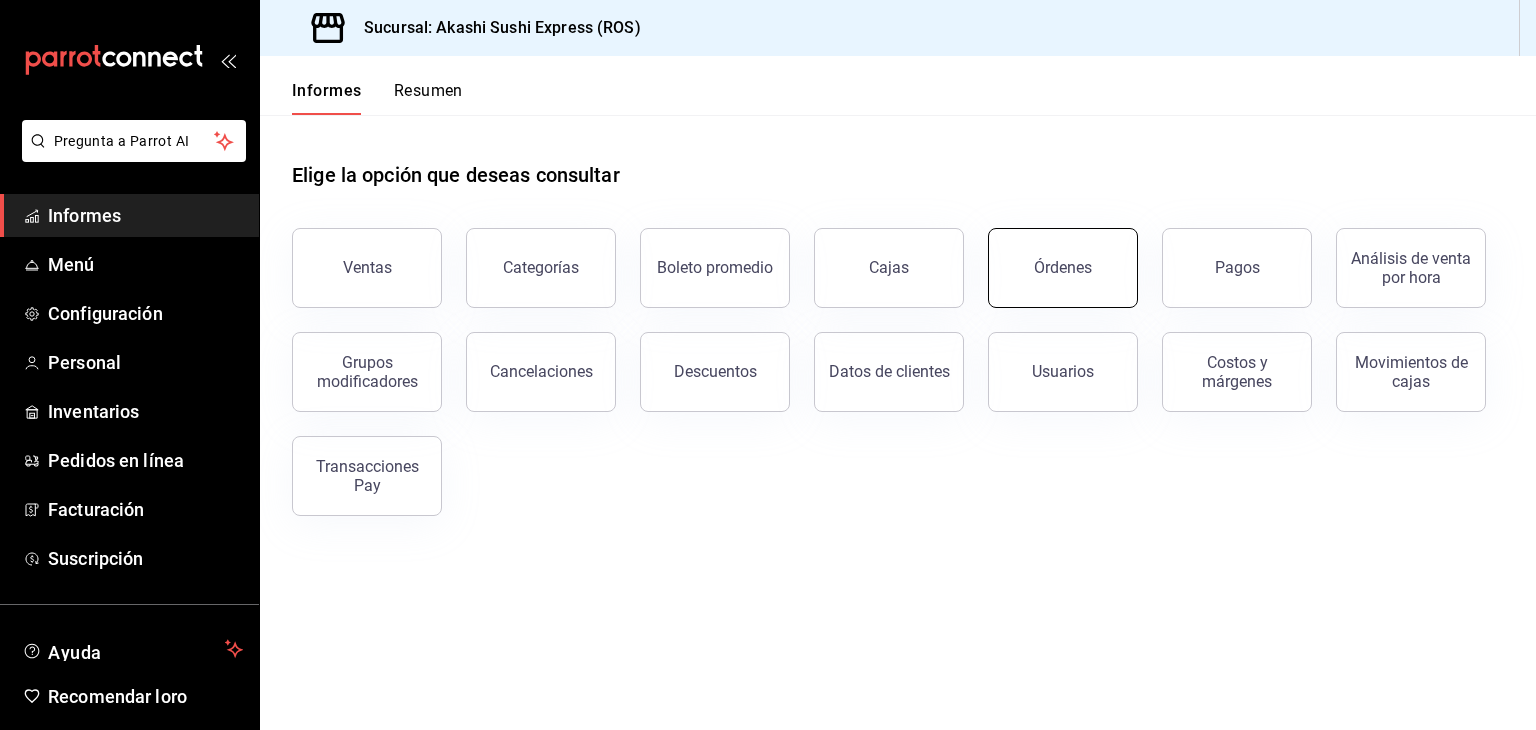 click on "Órdenes" at bounding box center (1063, 268) 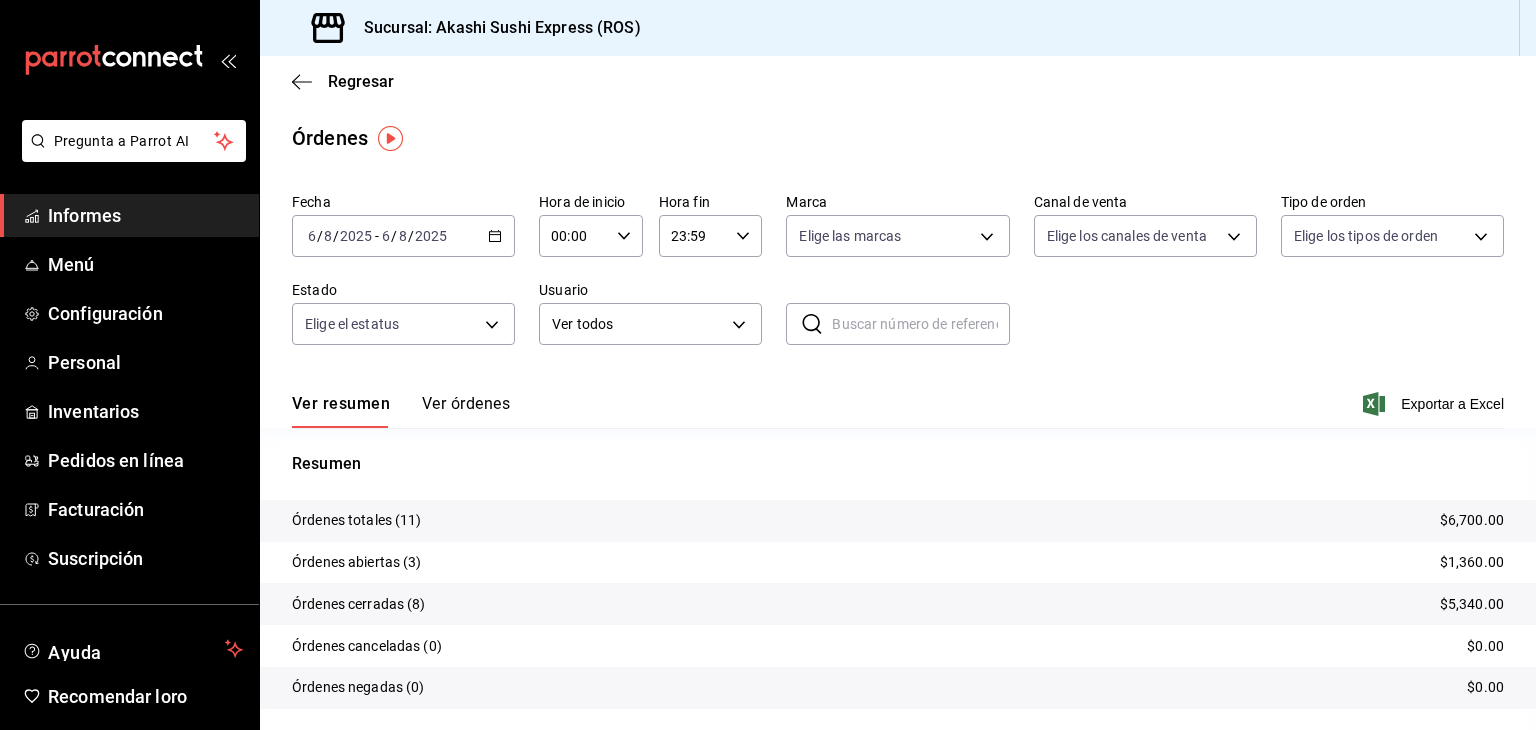 click on "Ver órdenes" at bounding box center [466, 403] 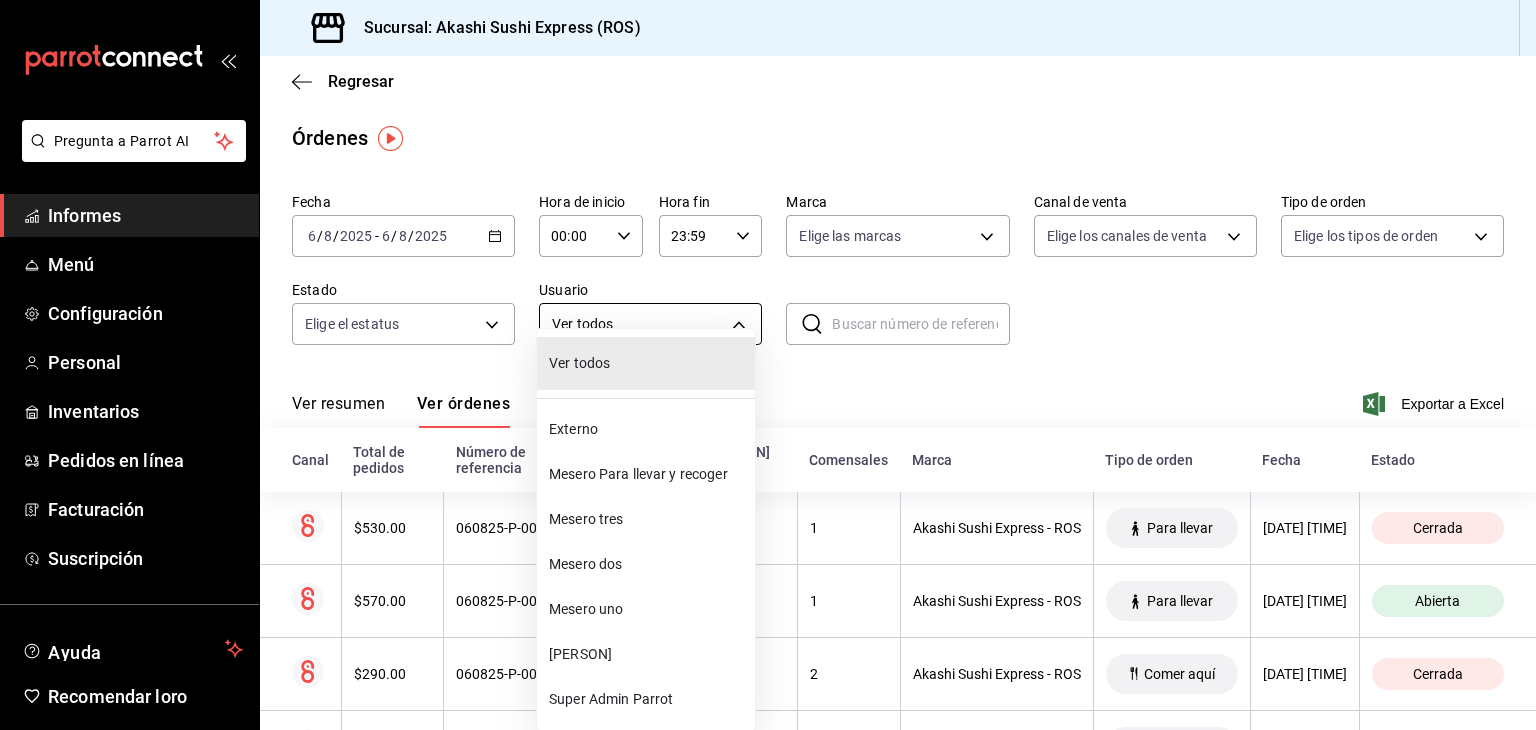 click on "Pregunta a Parrot AI Informes   Menú   Configuración   Personal   Inventarios   Pedidos en línea   Facturación   Suscripción   Ayuda Recomendar loro   [PERSON]   Sugerir nueva función   Sucursal: Akashi Sushi Express (ROS) Regresar Órdenes Fecha 2025-08-06 6 / 8 / 2025 - 2025-08-06 6 / 8 / 2025 Hora de inicio 00:00 Hora de inicio Hora fin 23:59 Hora fin Marca Elige las marcas Canal de venta Elige los canales de venta Tipo de orden Elige los tipos de orden Estado Elige el estatus Usuario Ver todos ALL ​ ​ Ver resumen Ver órdenes Exportar a Excel Canal Total de pedidos Número de referencia Usuario [LOCATION] Comensales Marca Tipo de orden Fecha Estado $530.00 060825-P-0011 Mesero dos - 1 Akashi Sushi Express - ROS Para llevar [DATE] [TIME] Cerrada $570.00 060825-P-0010 [PERSON] - 1 Akashi Sushi Express - ROS Para llevar [DATE] [TIME] Abierta $290.00 060825-P-0009 Mesero dos SP08 2 Akashi Sushi Express - ROS Comer aquí [DATE] [TIME] Cerrada $490.00 060825-P-0008 Mesero dos SP03 2 -" at bounding box center [768, 365] 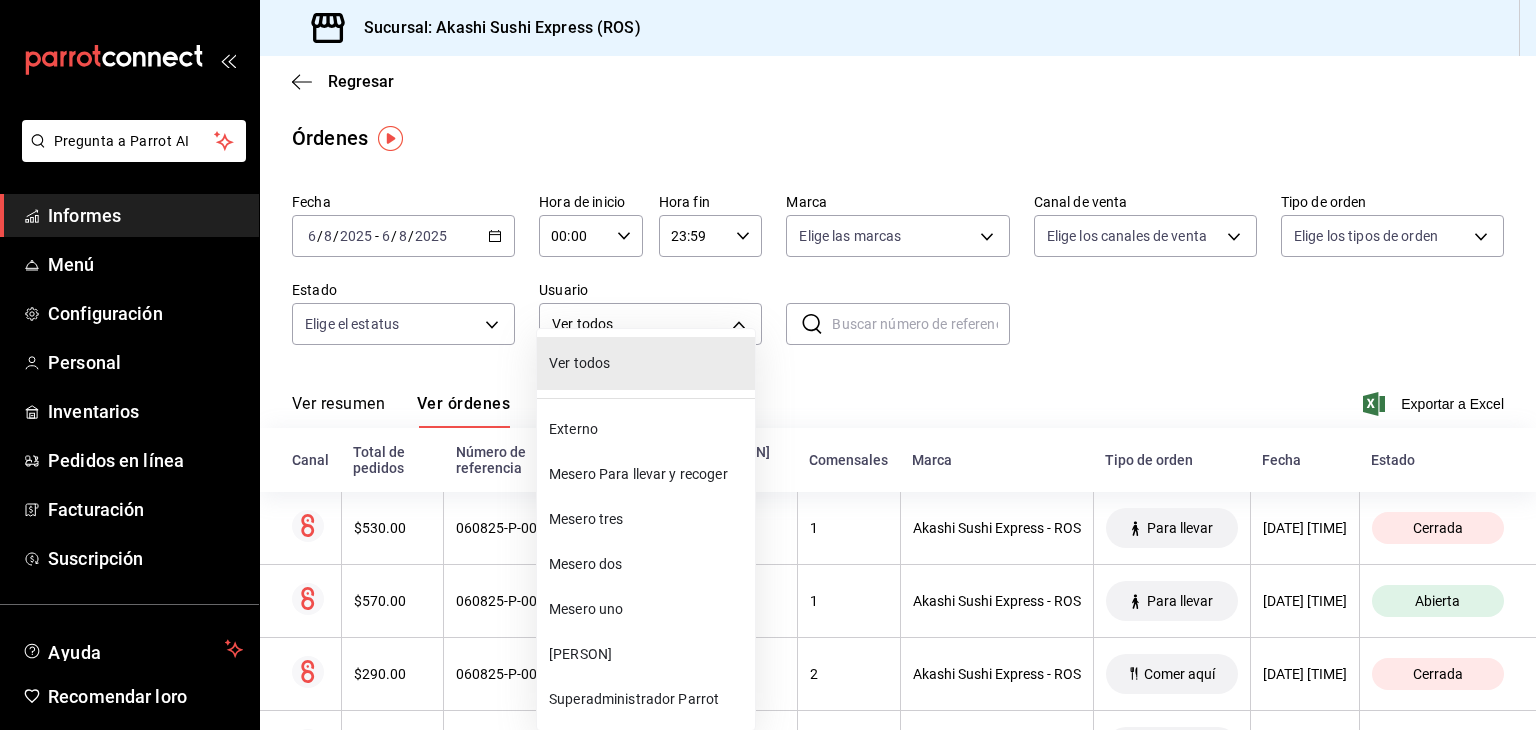 click at bounding box center (768, 365) 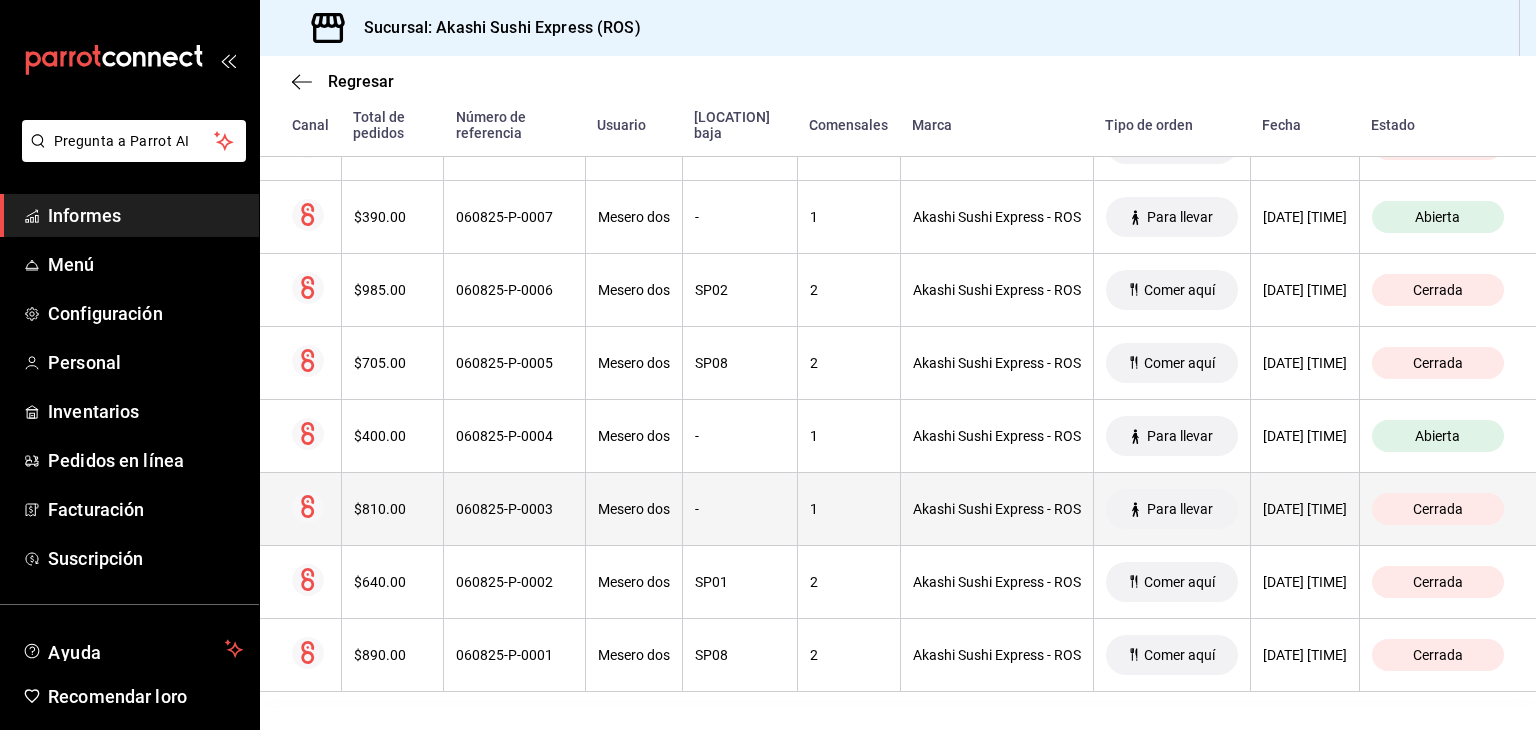 scroll, scrollTop: 641, scrollLeft: 0, axis: vertical 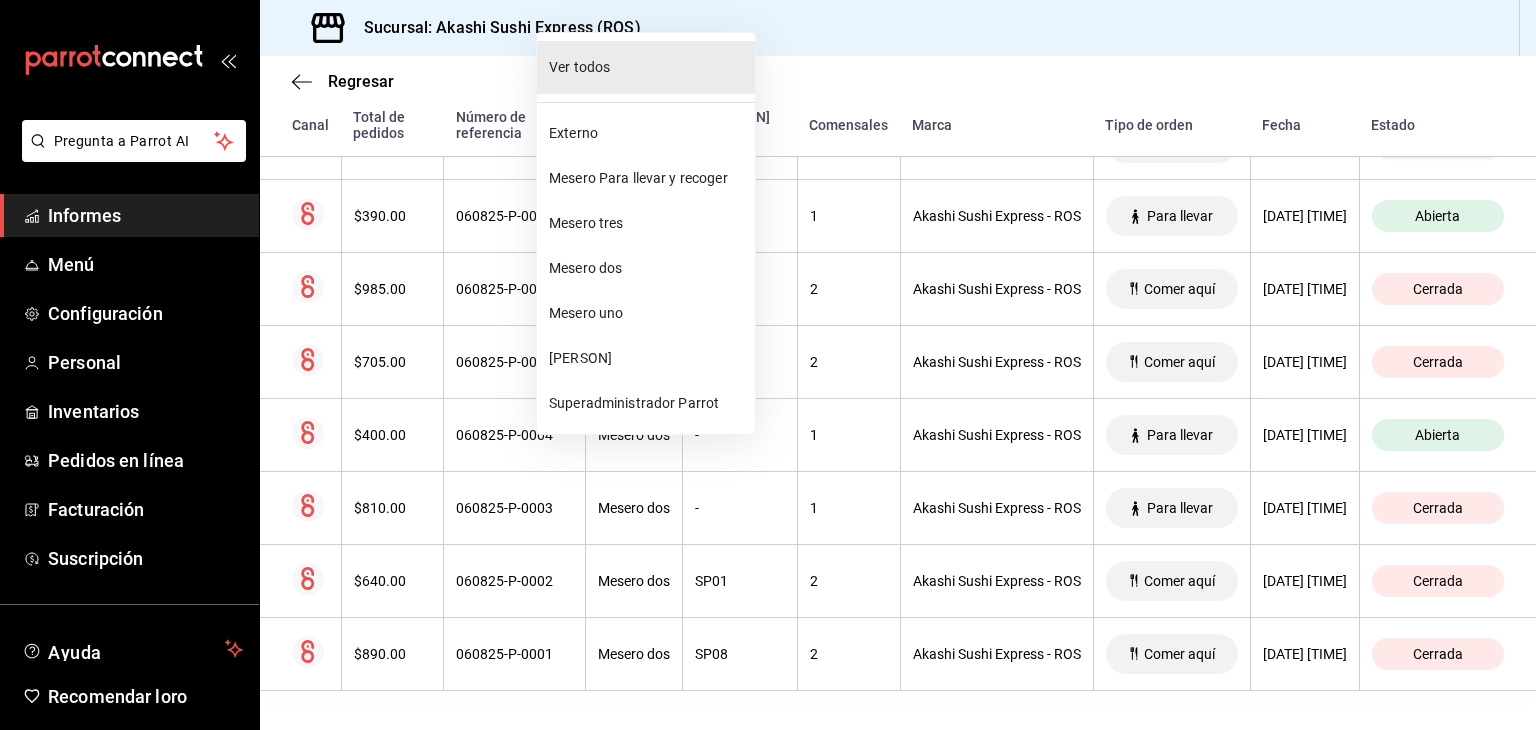 click at bounding box center (768, 365) 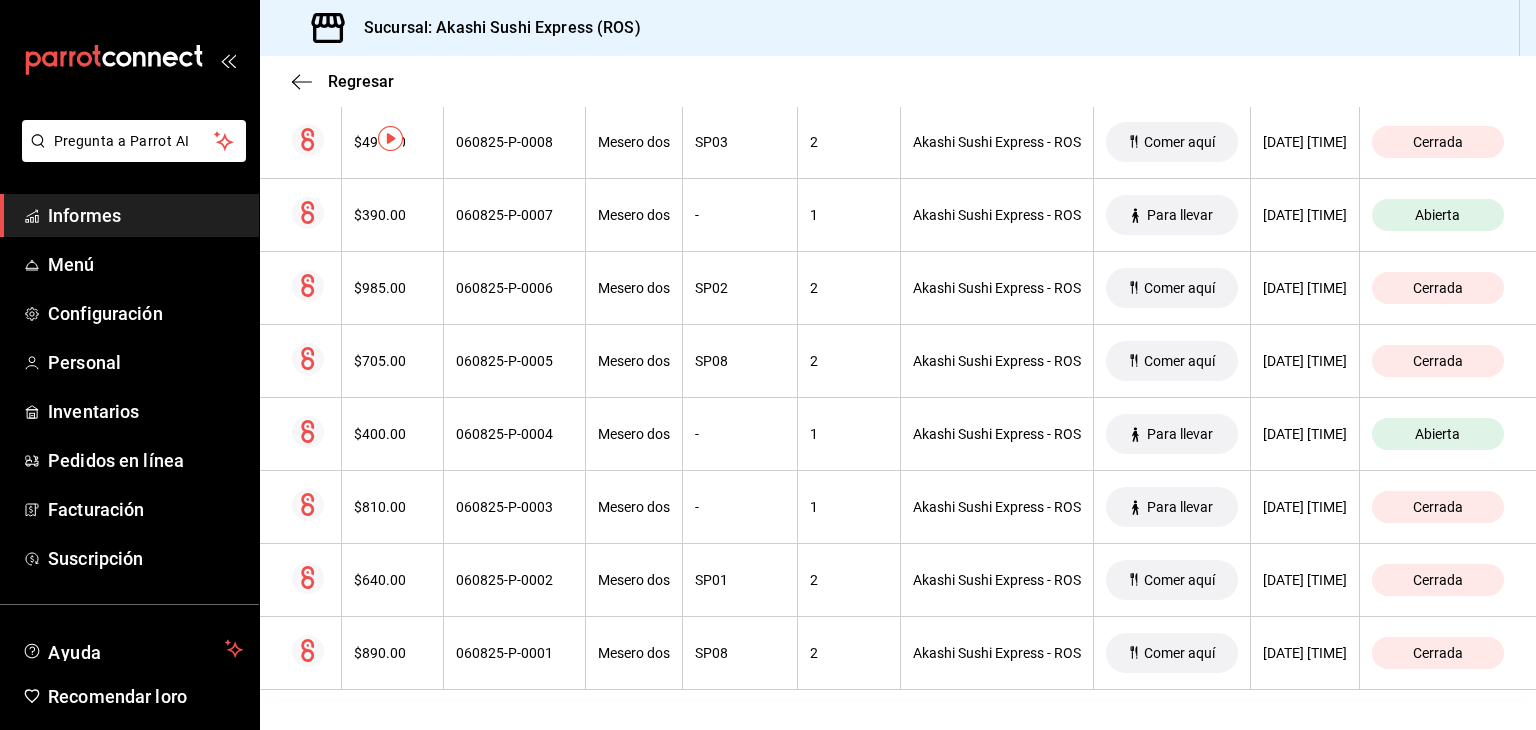 scroll, scrollTop: 0, scrollLeft: 0, axis: both 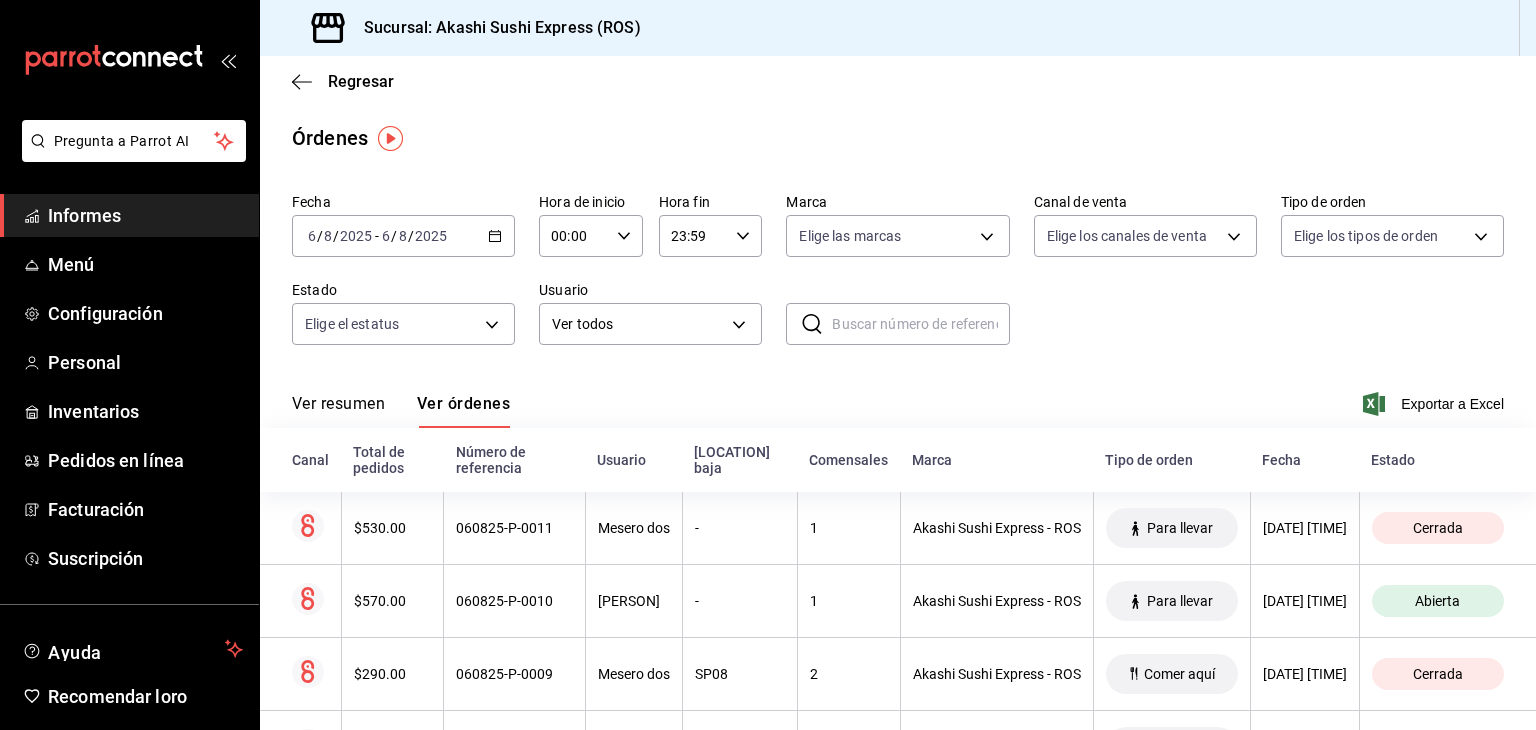 click at bounding box center [768, 365] 